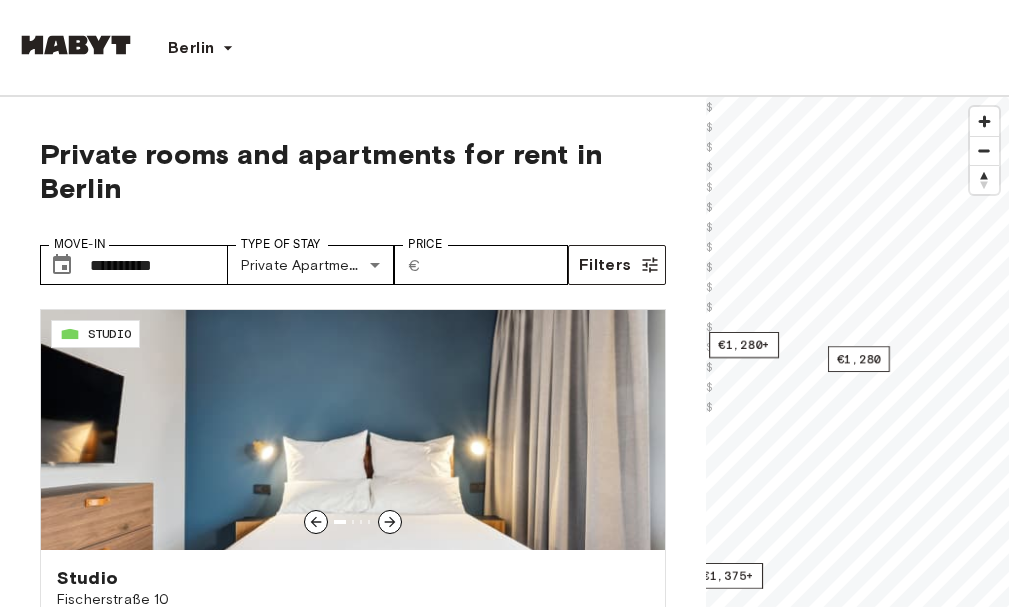 scroll, scrollTop: 0, scrollLeft: 0, axis: both 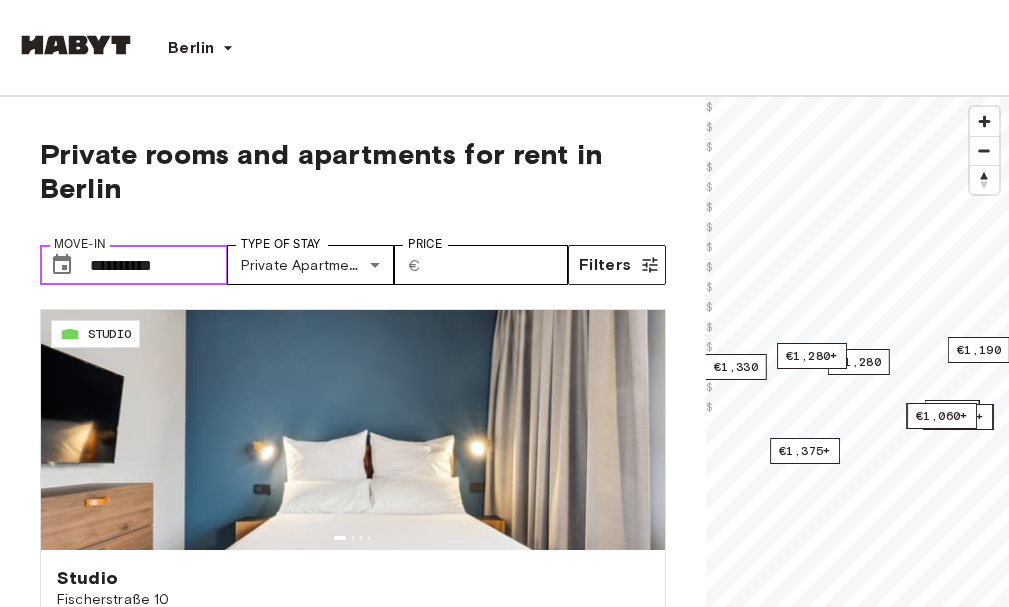 click on "**********" at bounding box center [159, 265] 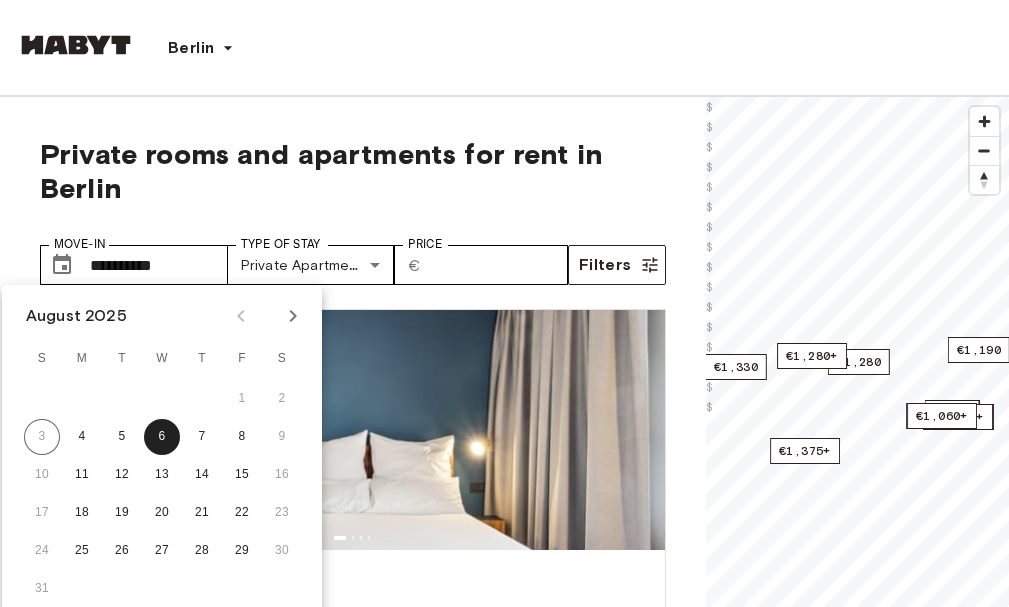 click on "Private rooms and apartments for rent in Berlin" at bounding box center [353, 171] 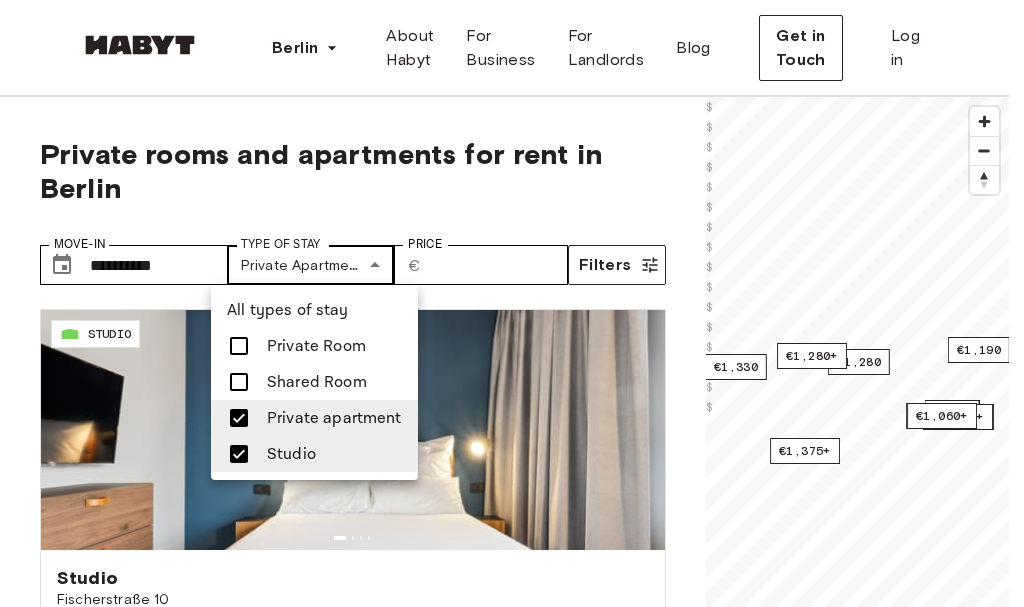 click on "Berlin Europe Amsterdam Berlin Frankfurt Hamburg Lisbon Madrid Milan Modena Paris Turin Munich Rotterdam Stuttgart Dusseldorf Cologne Zurich The Hague Graz Brussels Leipzig Asia Hong Kong Singapore Seoul Phuket Tokyo About Habyt For Business For Landlords Blog Get in Touch Log in Private rooms and apartments for rent in Berlin Move-In ​ [POSTAL_CODE] Move-In Type of Stay Private apartment, Studio [POSTAL_CODE] Type of Stay Price ​ € Price Filters DE-[POSTAL_CODE] STUDIO Studio Fischerstraße 10 32.72 sqm. 1 bedrooms Ground Floor From  Aug 06 €1,280 €1,240 monthly DE-[POSTAL_CODE] STUDIO Studio Fischerstraße 10 31.83 sqm. 1 bedrooms 4th Floor From  Aug 06 €1,280 €1,240 monthly DE-[POSTAL_CODE] STUDIO Studio Fischerstraße 11 37.11 sqm. 1 bedrooms 2nd Floor From  Aug 06 €1,280 €1,240 monthly DE-[POSTAL_CODE] STUDIO Studio Fischerstraße 11 31.83 sqm. 1 bedrooms 2nd Floor From  Aug 06 €1,280 €1,240 monthly DE-[POSTAL_CODE]H STUDIO Studio Archibaldweg 12 21.9 sqm. 1 bedrooms From" at bounding box center [512, 2543] 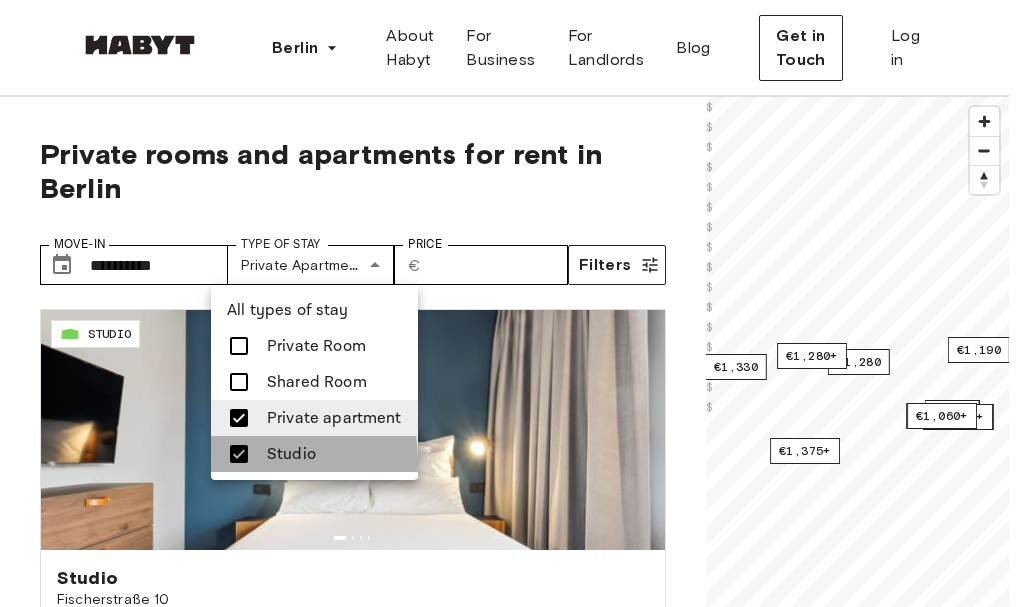 click at bounding box center (239, 454) 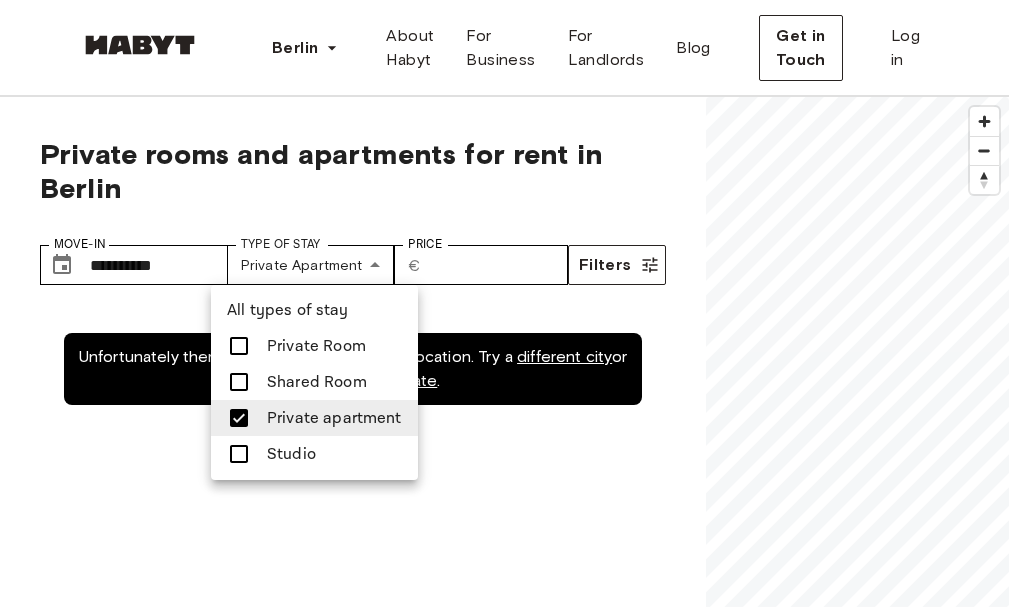 click at bounding box center (512, 303) 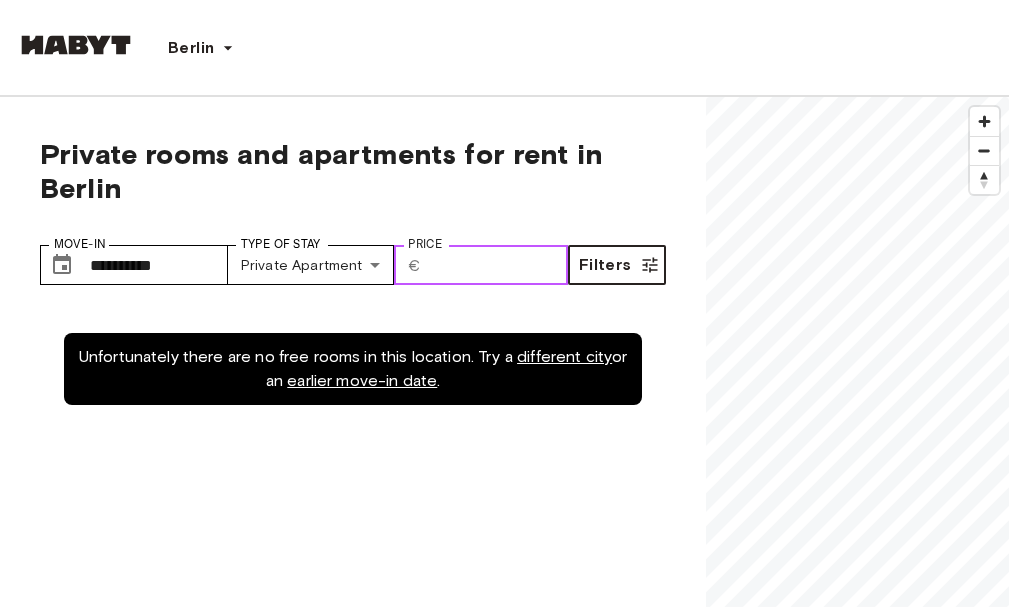 drag, startPoint x: 442, startPoint y: 277, endPoint x: 615, endPoint y: 266, distance: 173.34937 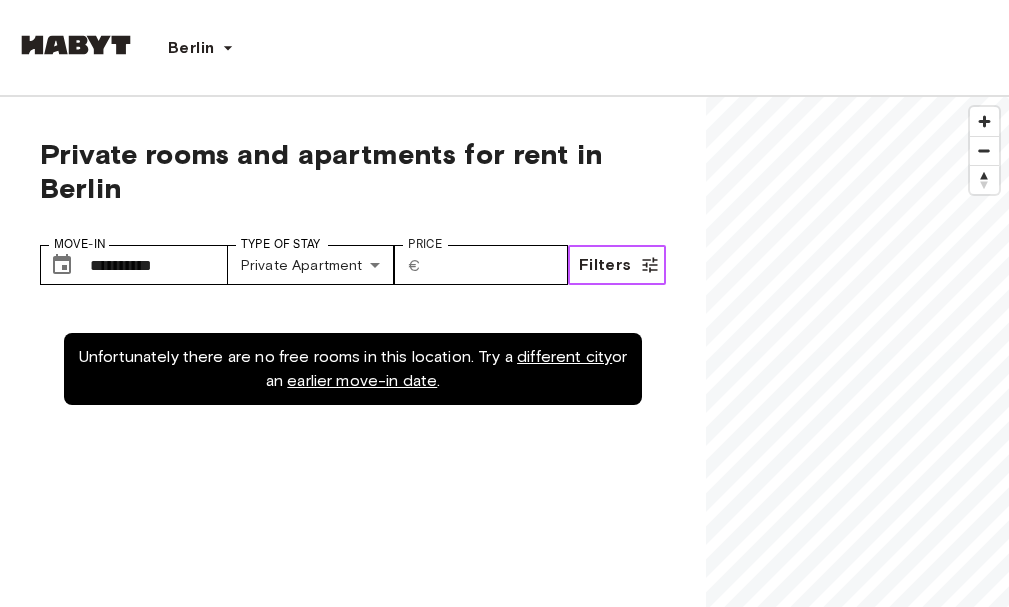 click on "Filters" at bounding box center (605, 265) 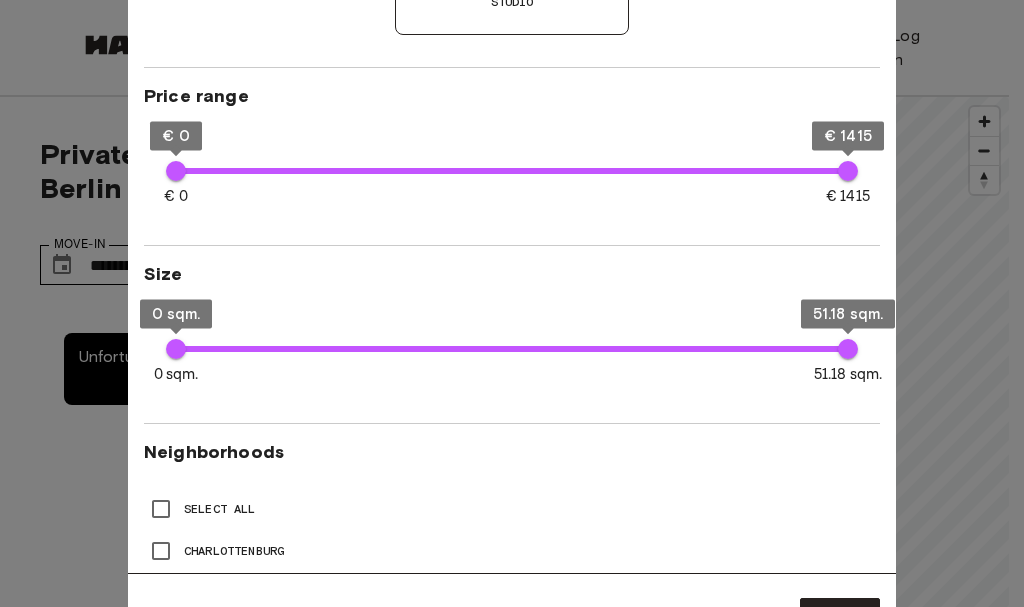 scroll, scrollTop: 341, scrollLeft: 0, axis: vertical 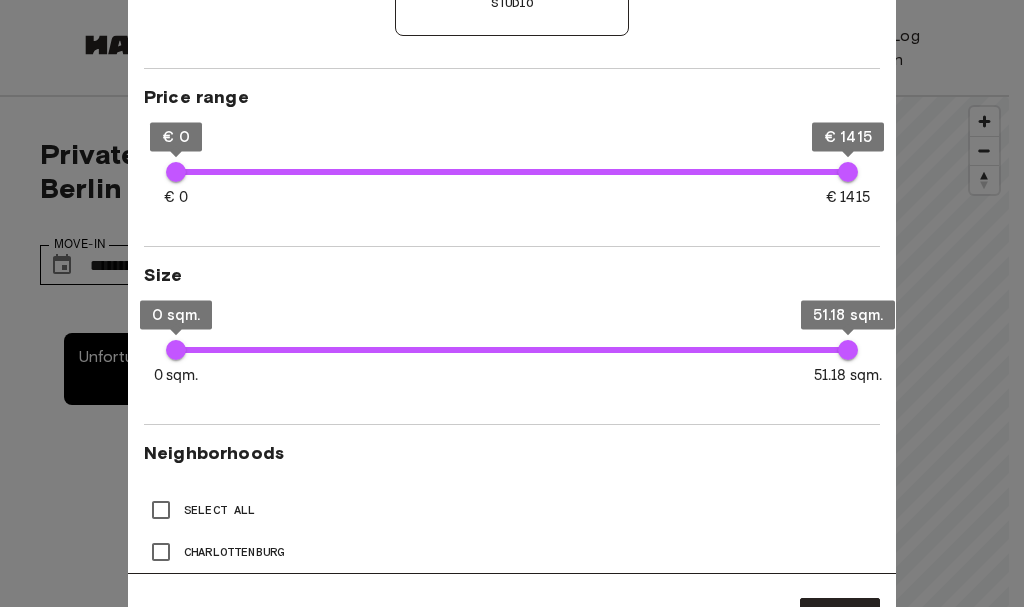 type on "***" 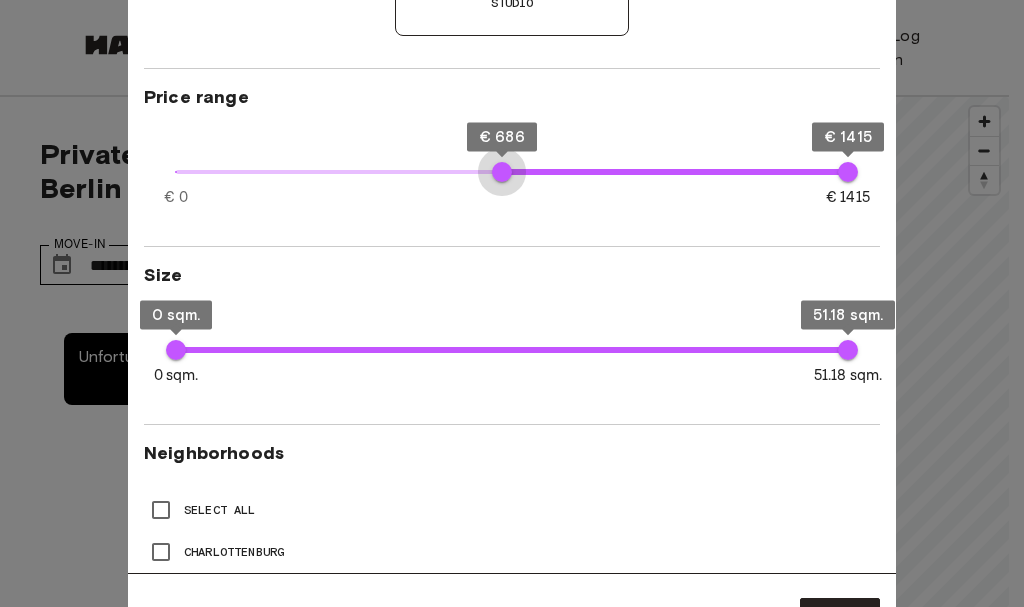 click on "€ [NUMBER] € [NUMBER] € [NUMBER] € [NUMBER]" at bounding box center [512, 172] 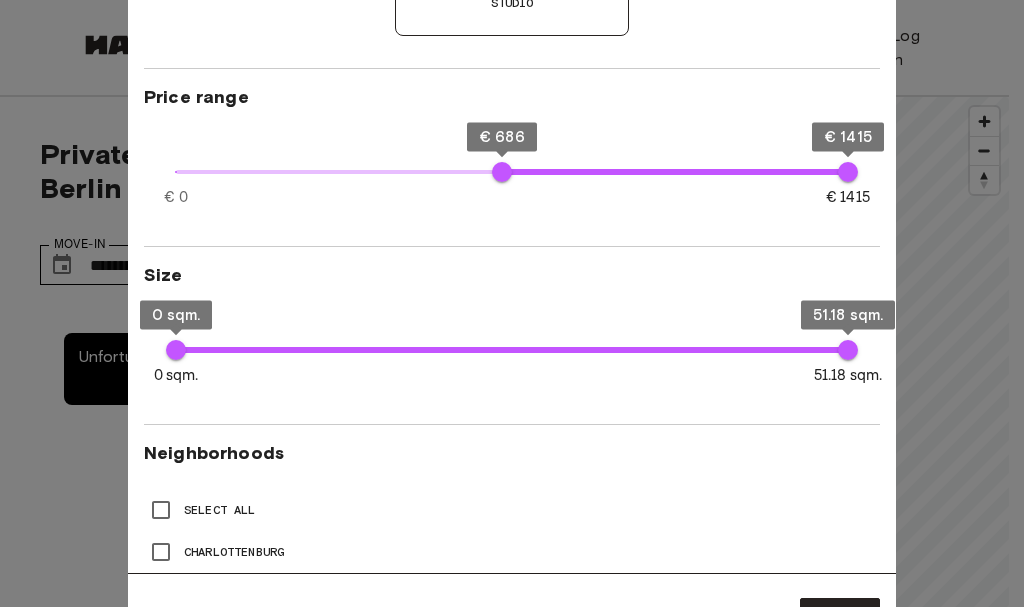 type on "**" 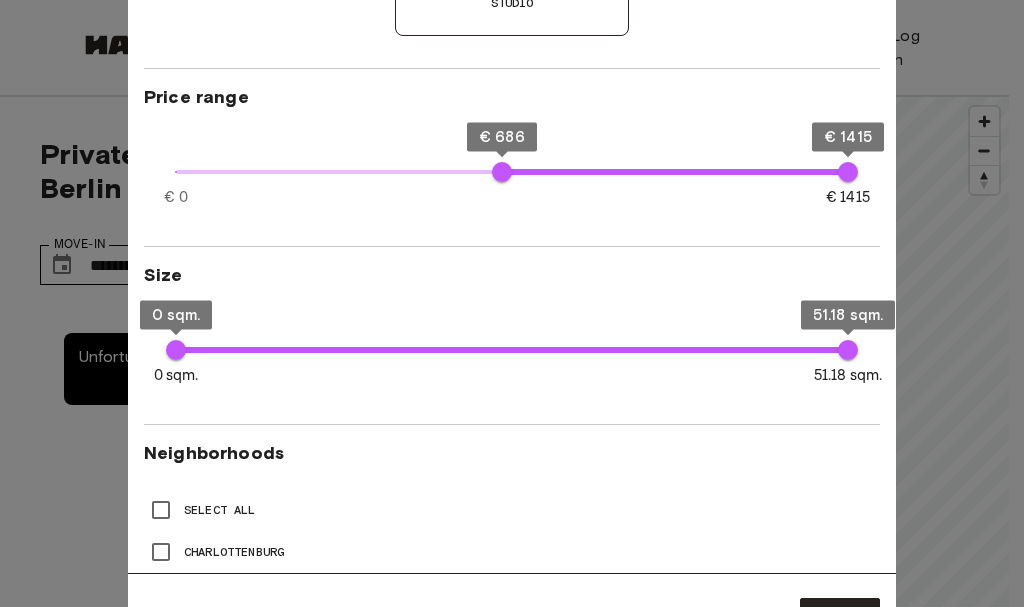 type on "***" 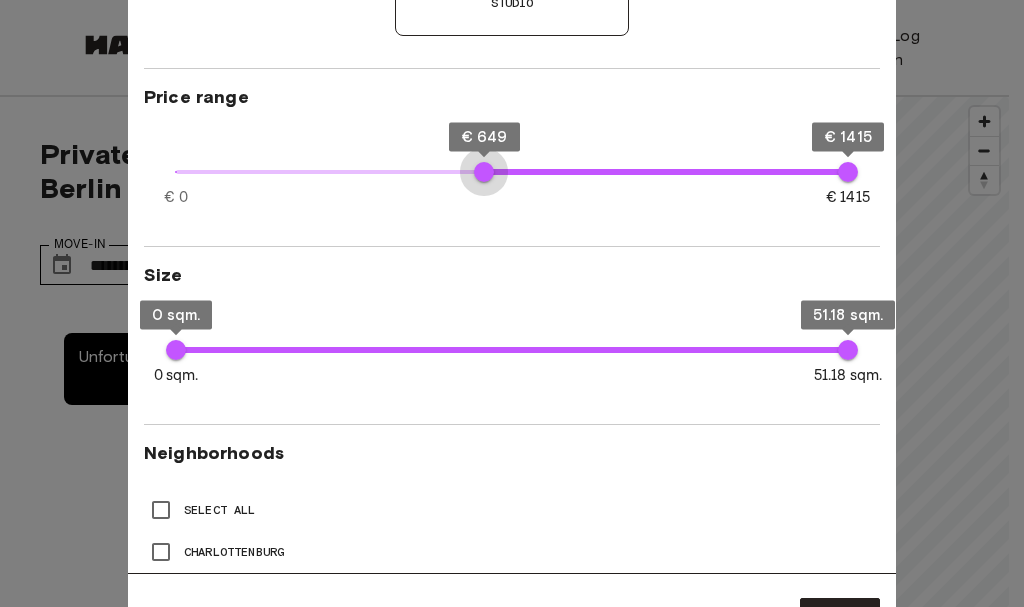 click on "€ 649" at bounding box center [484, 172] 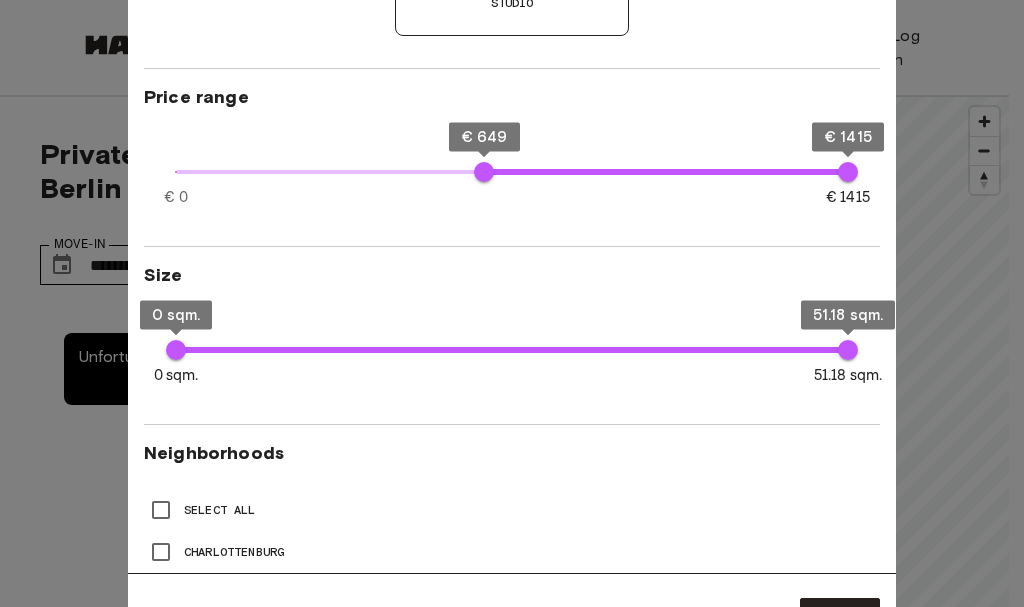 type on "**" 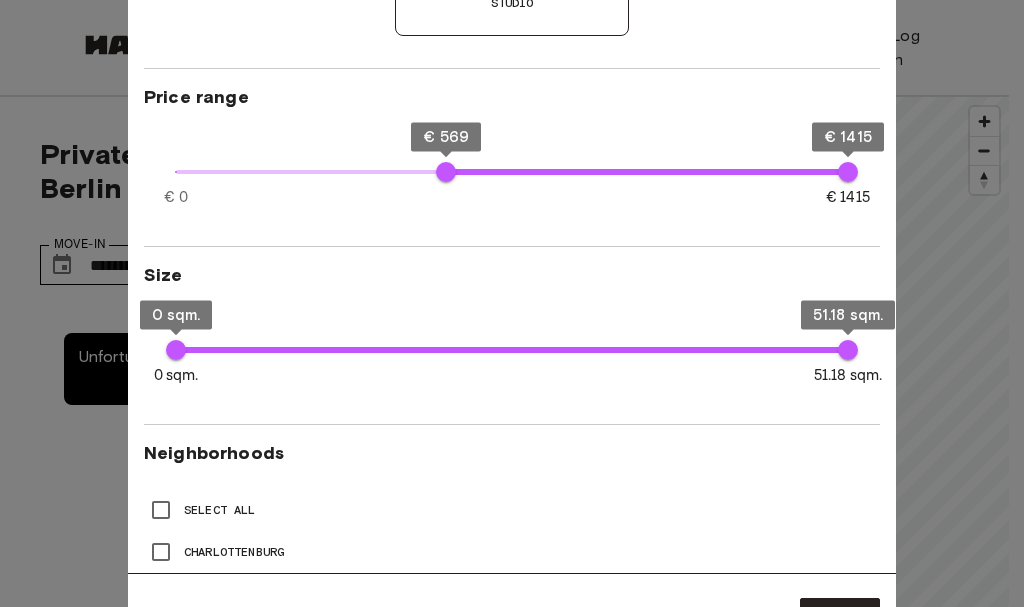 type on "**" 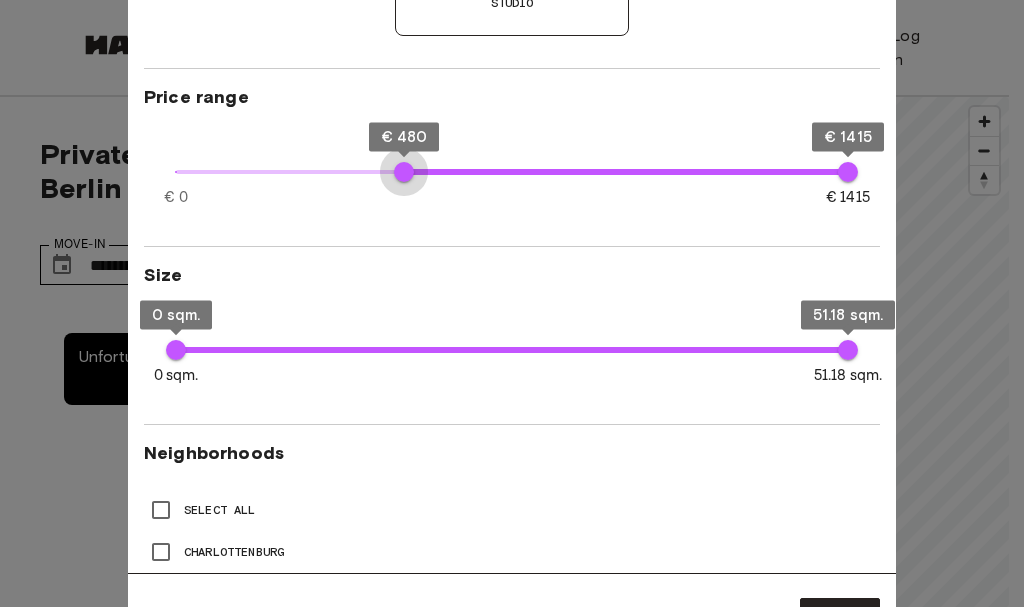 click on "€ [NUMBER] € [NUMBER] € [NUMBER] € [NUMBER]" at bounding box center (512, 172) 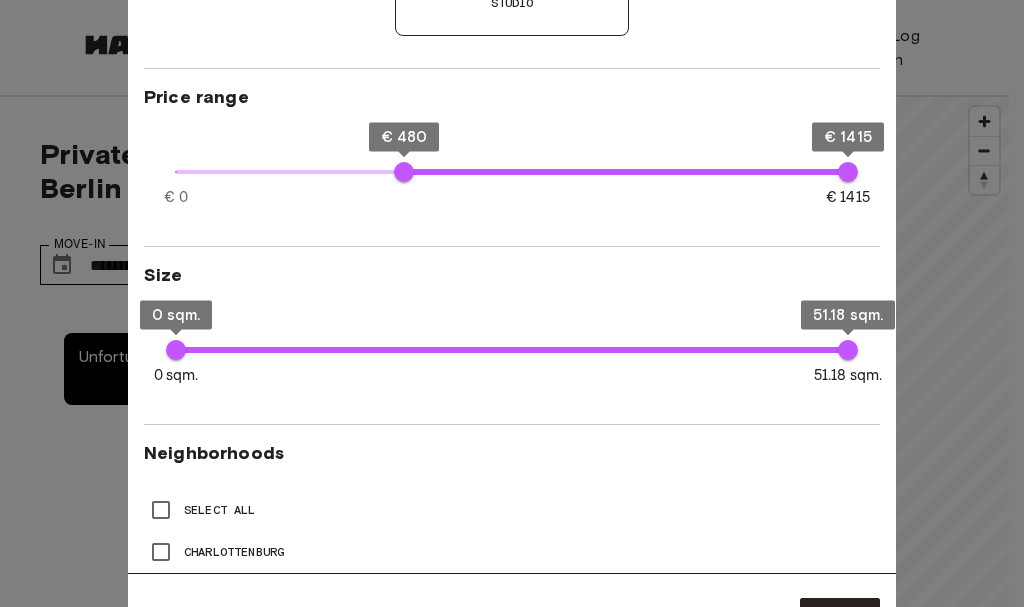 type on "***" 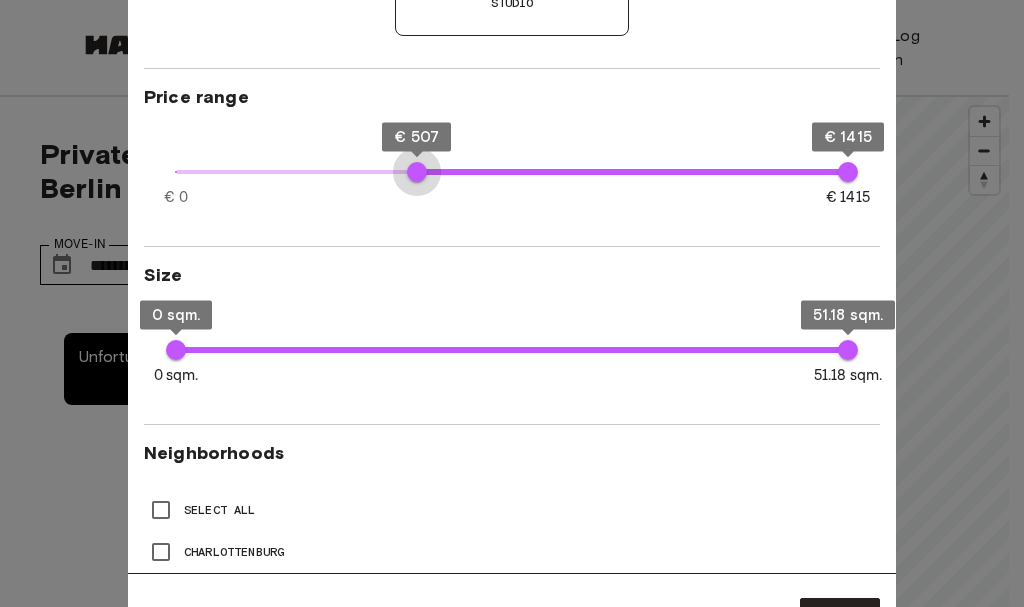 click on "€ 507" at bounding box center [417, 172] 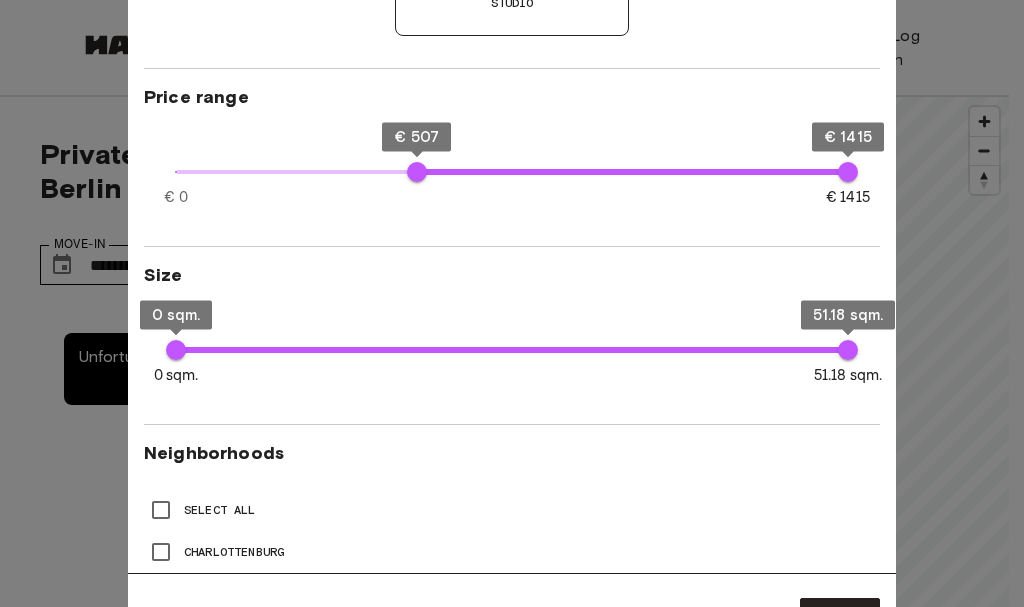 type on "**" 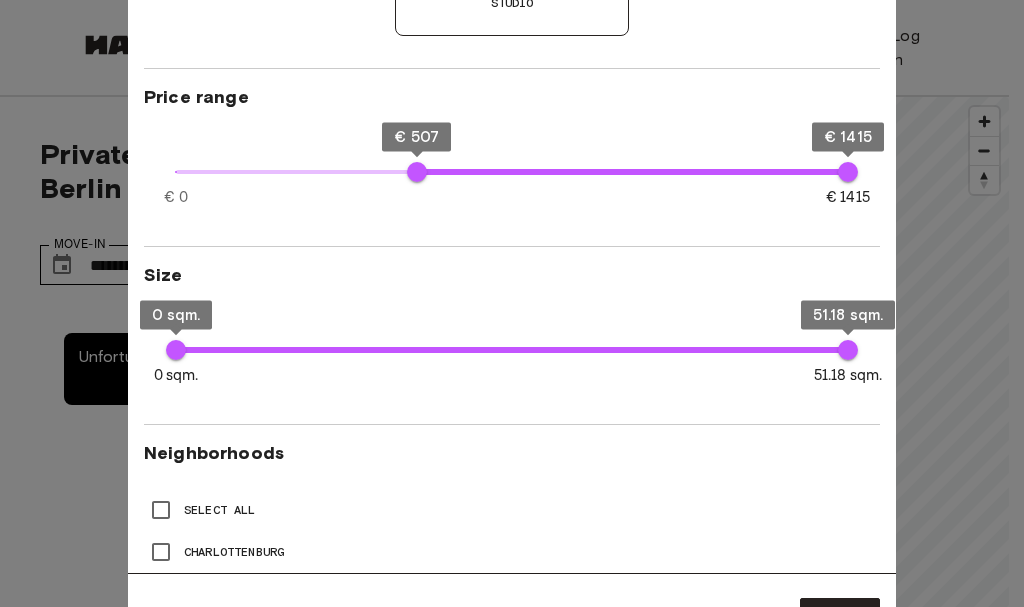 type on "***" 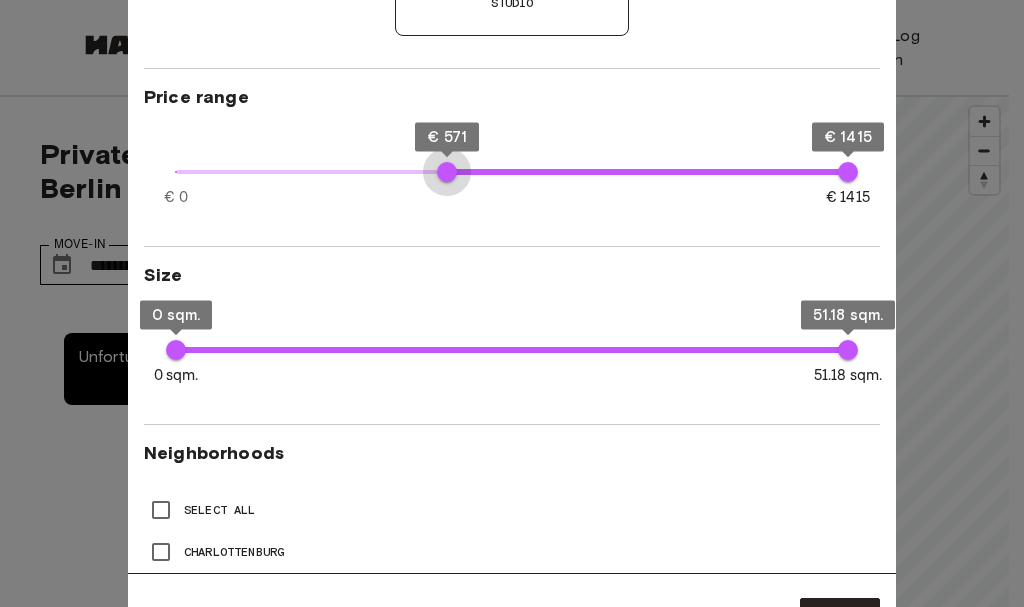 click on "€ [NUMBER] € [NUMBER] € [NUMBER] € [NUMBER]" at bounding box center (512, 172) 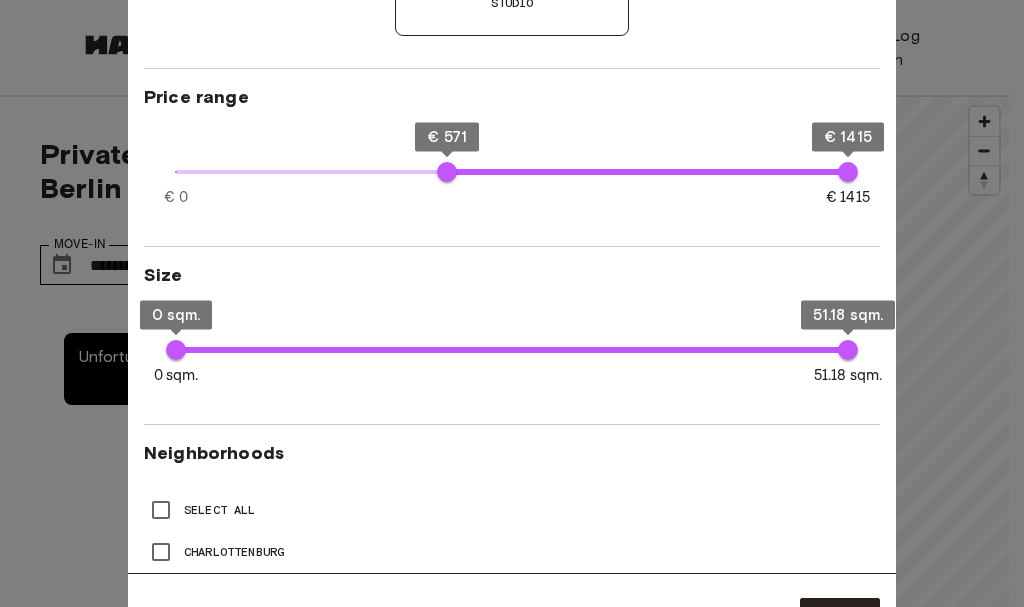 type on "**" 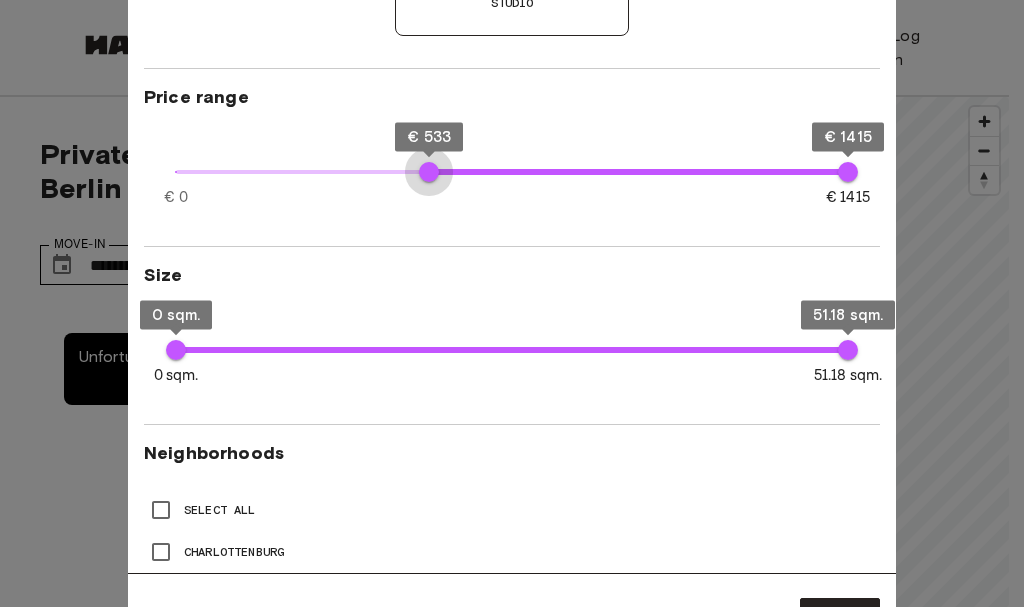 click on "€ 533" at bounding box center [429, 172] 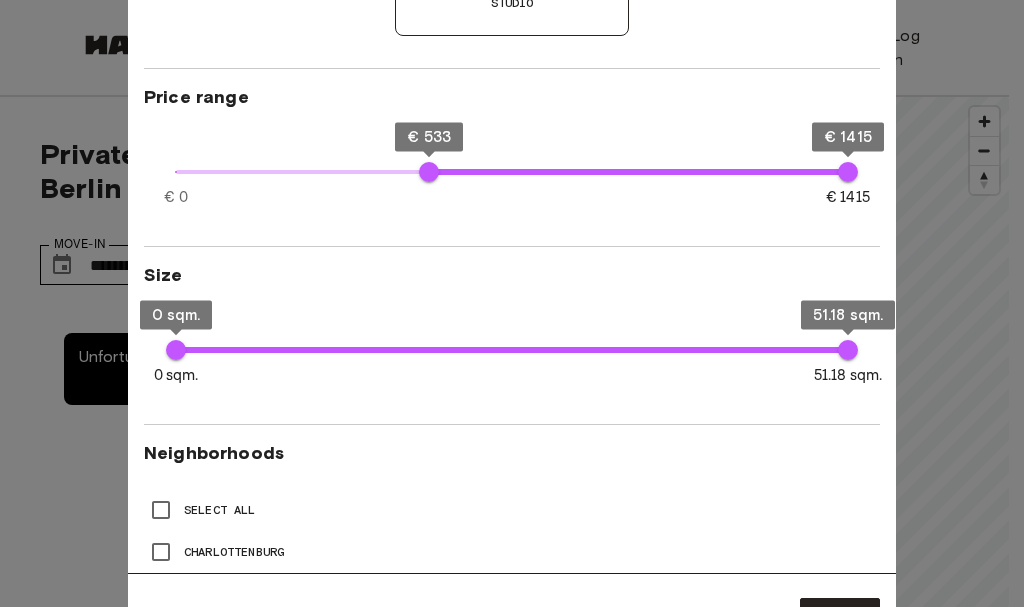 type on "***" 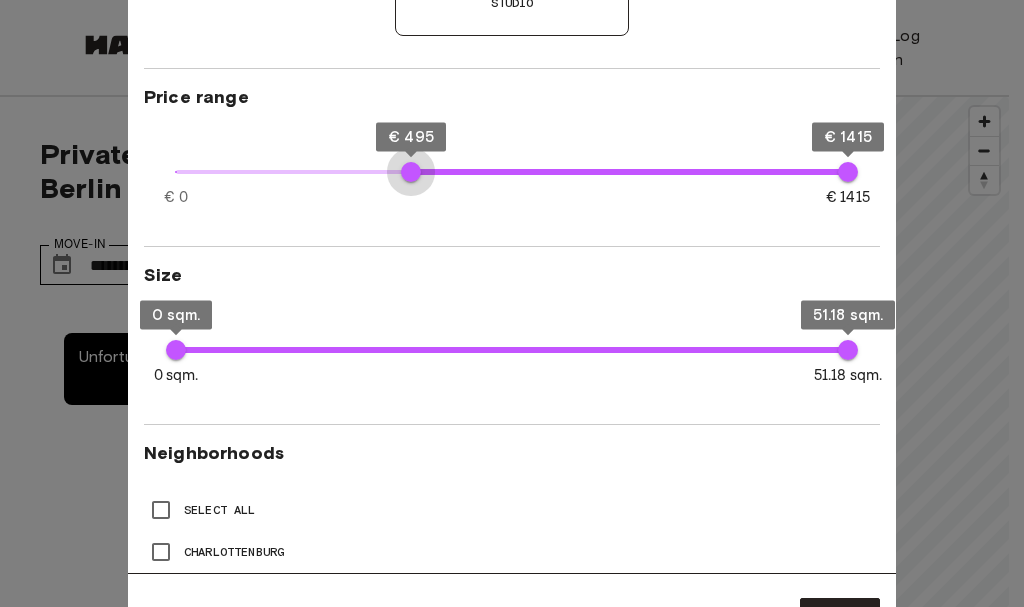 click on "€ 495" at bounding box center [411, 172] 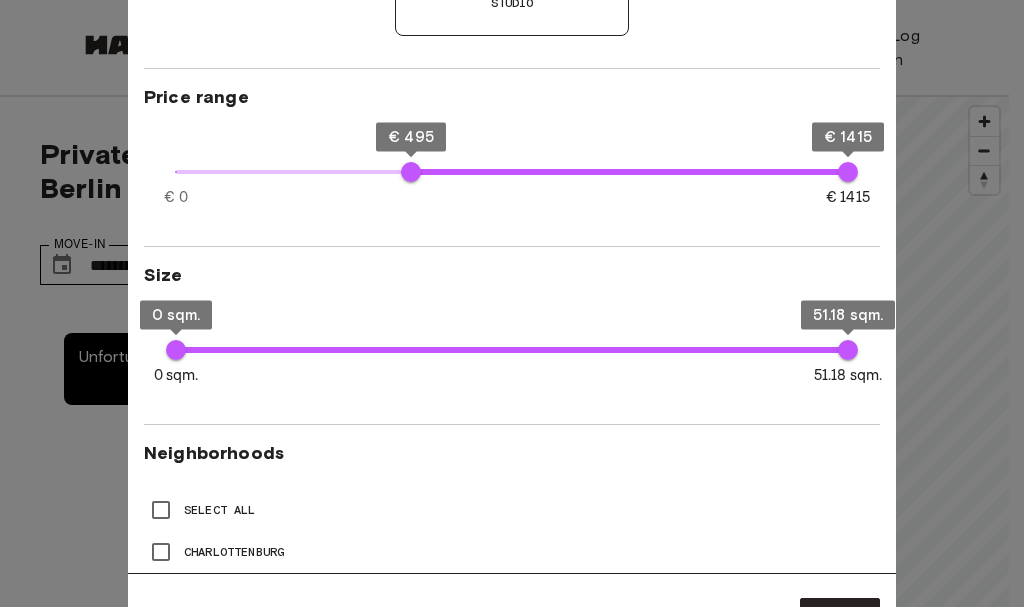 type on "**" 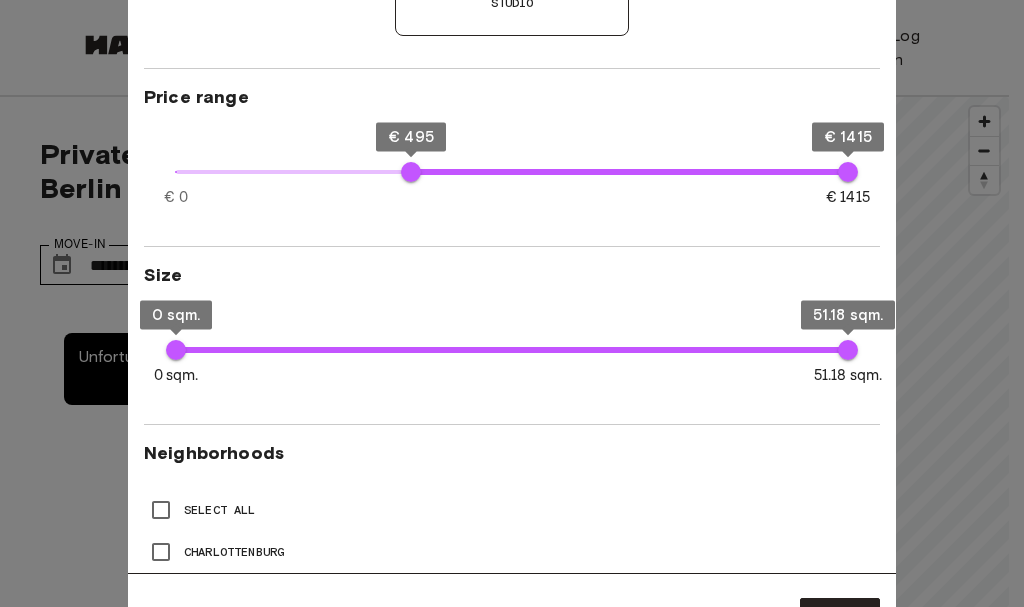 type on "***" 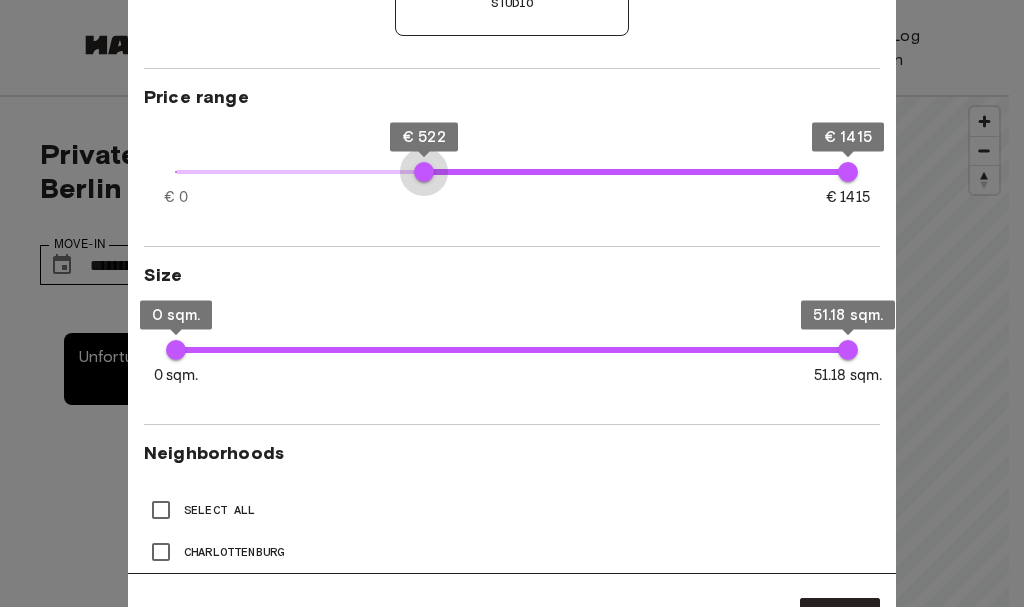 click on "€ 522" at bounding box center [424, 172] 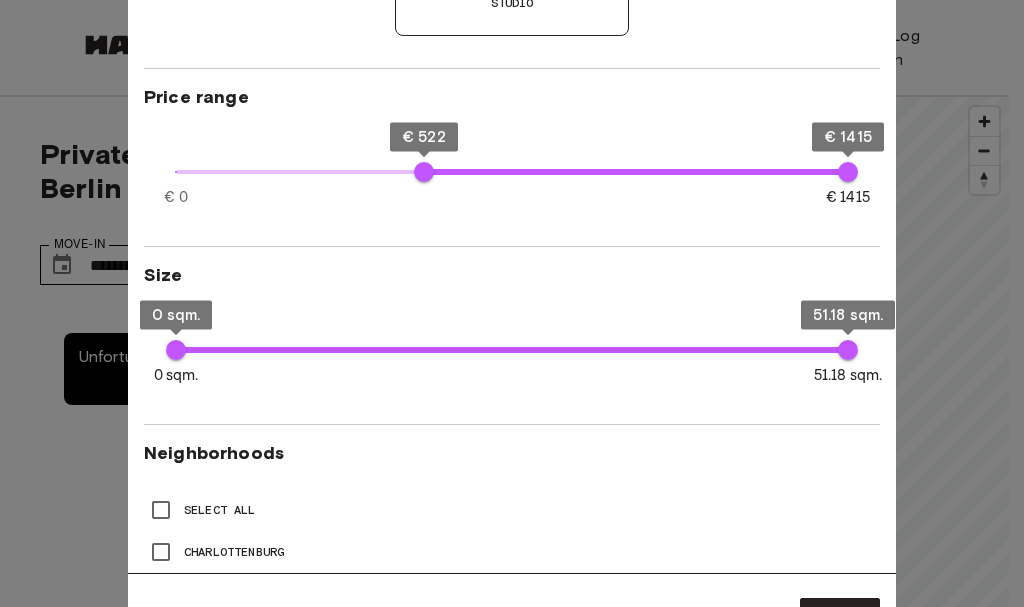 type on "***" 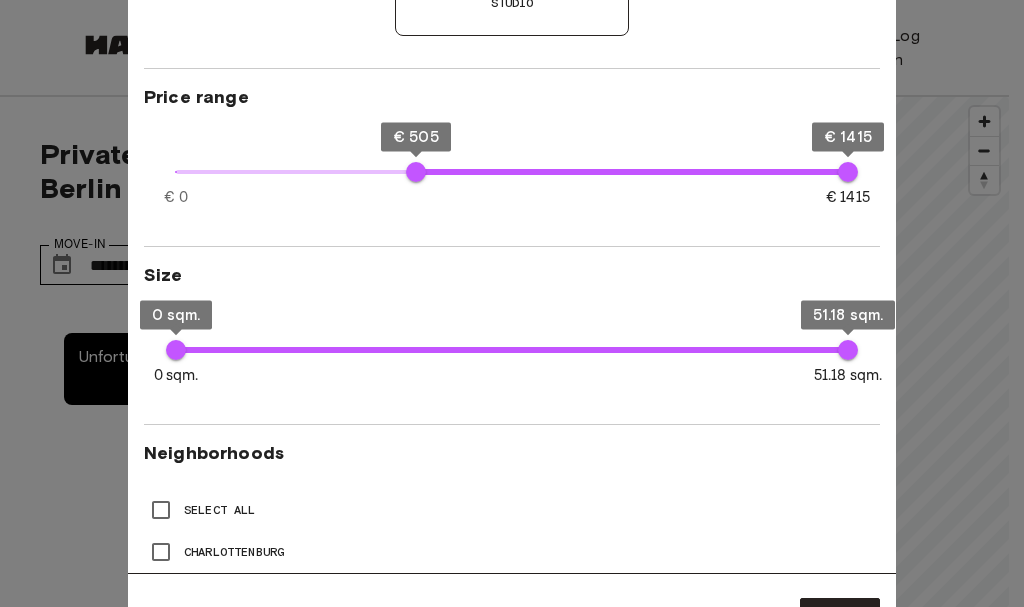 type on "**" 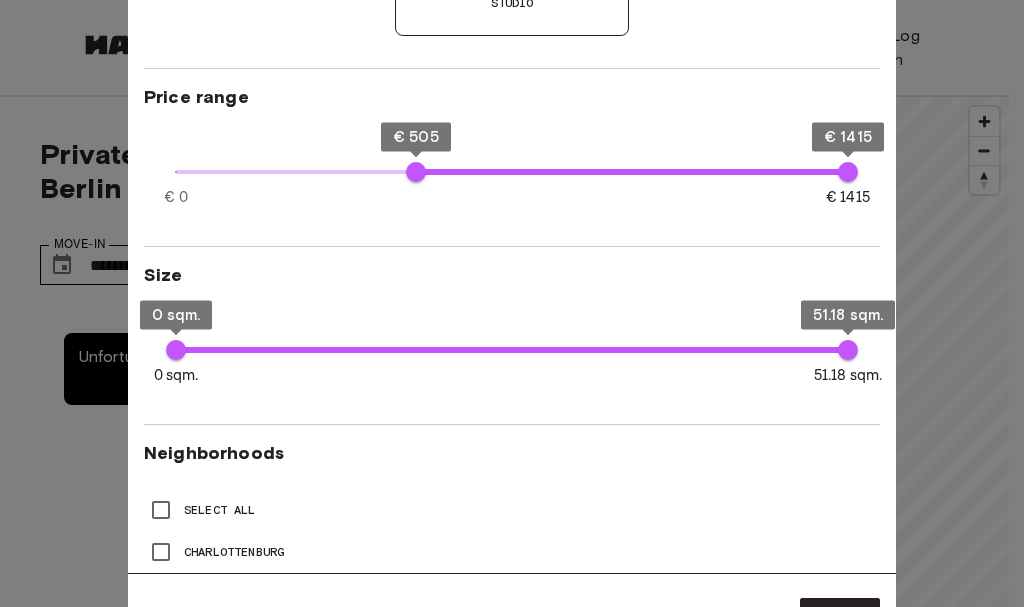 type on "***" 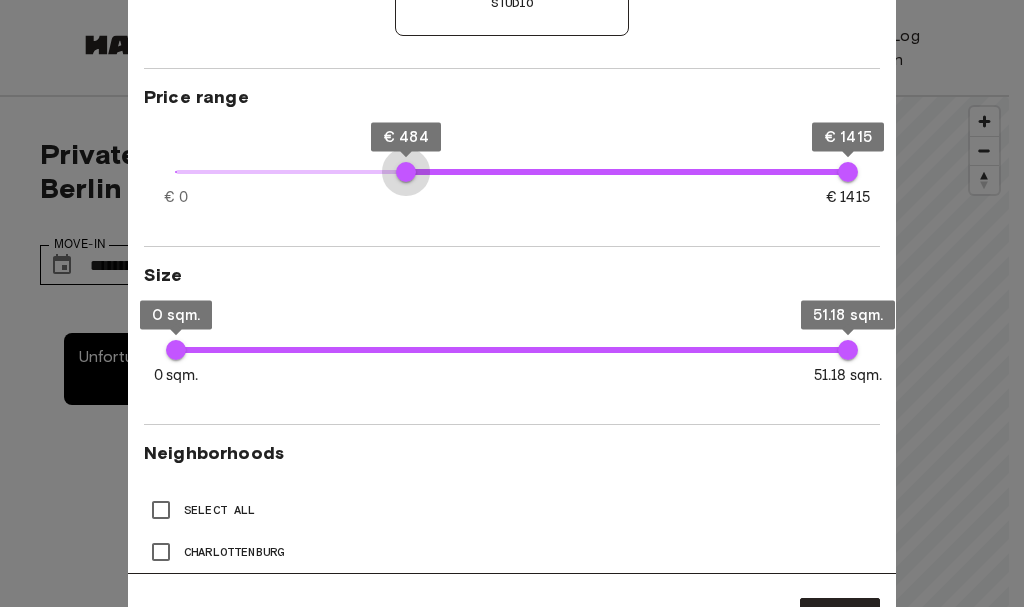 click on "€ 484" at bounding box center (406, 172) 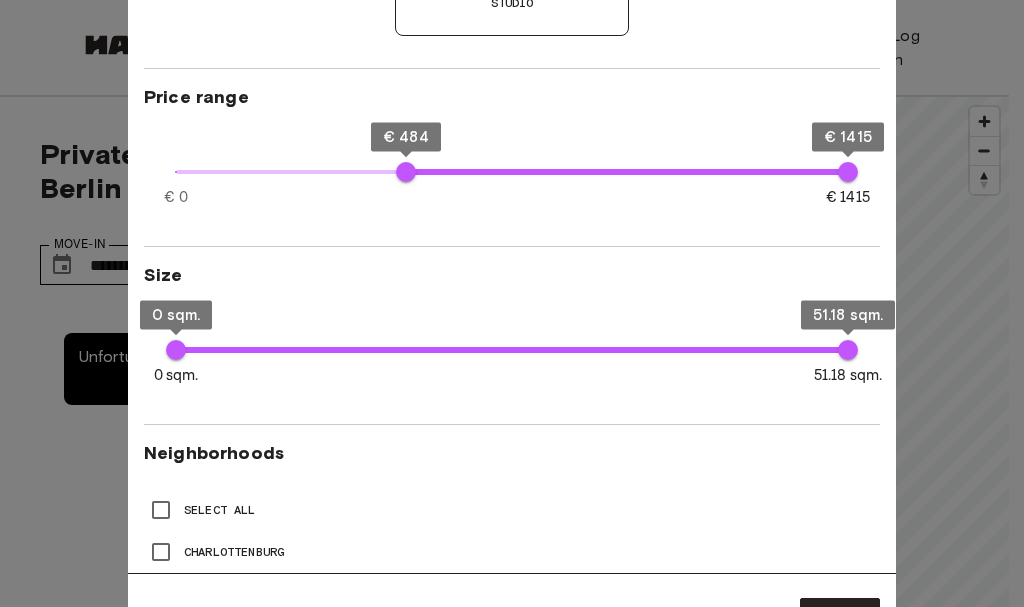 type on "**" 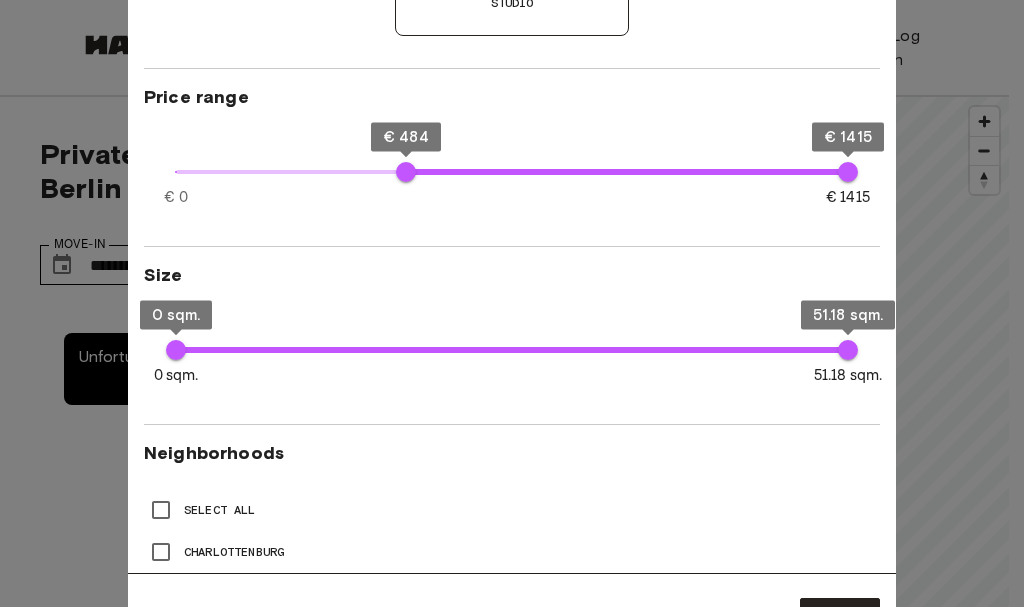 type on "***" 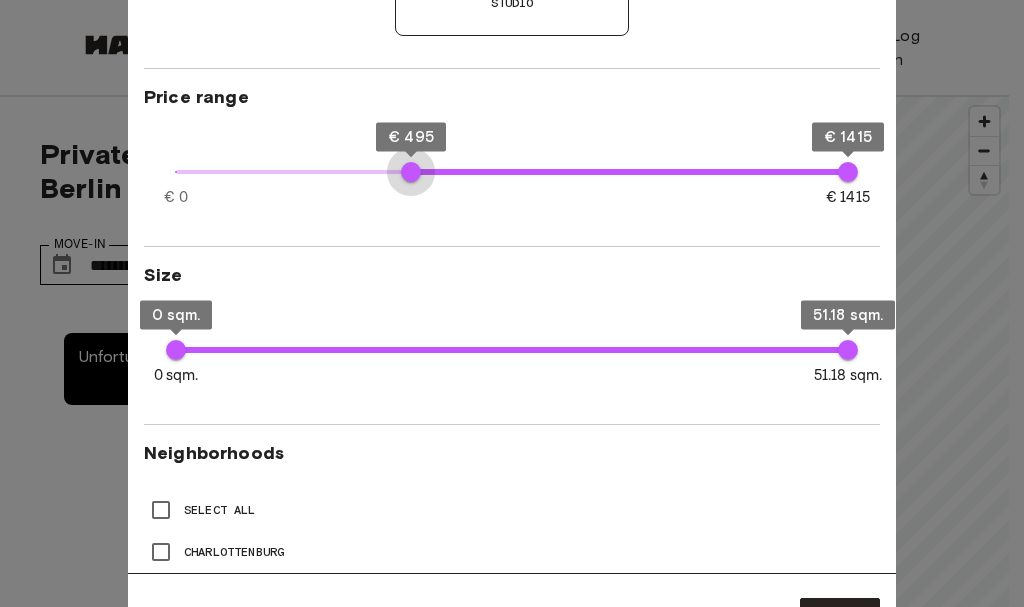 click on "€ 495" at bounding box center (411, 172) 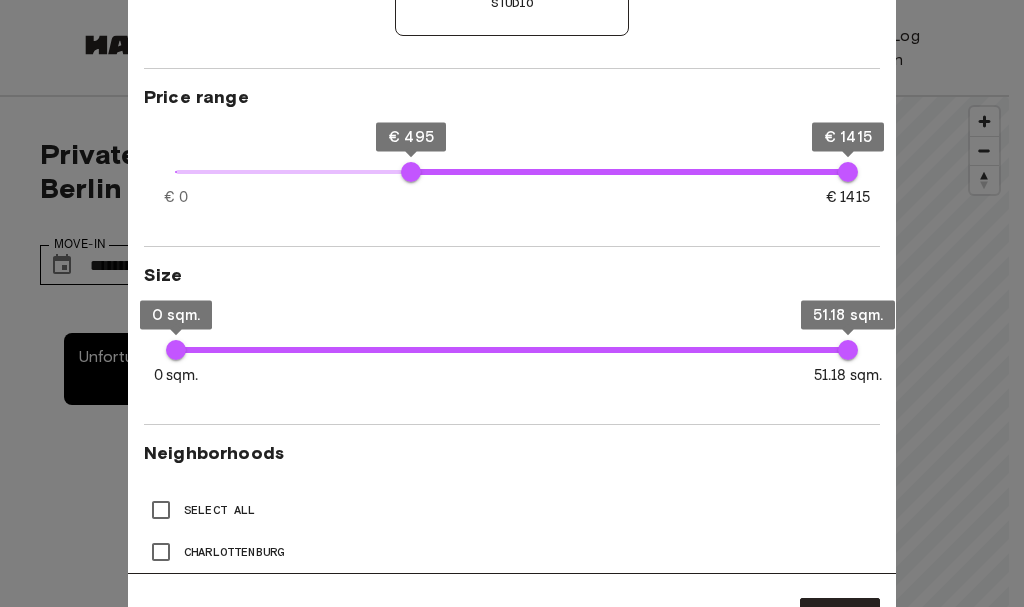 type on "**" 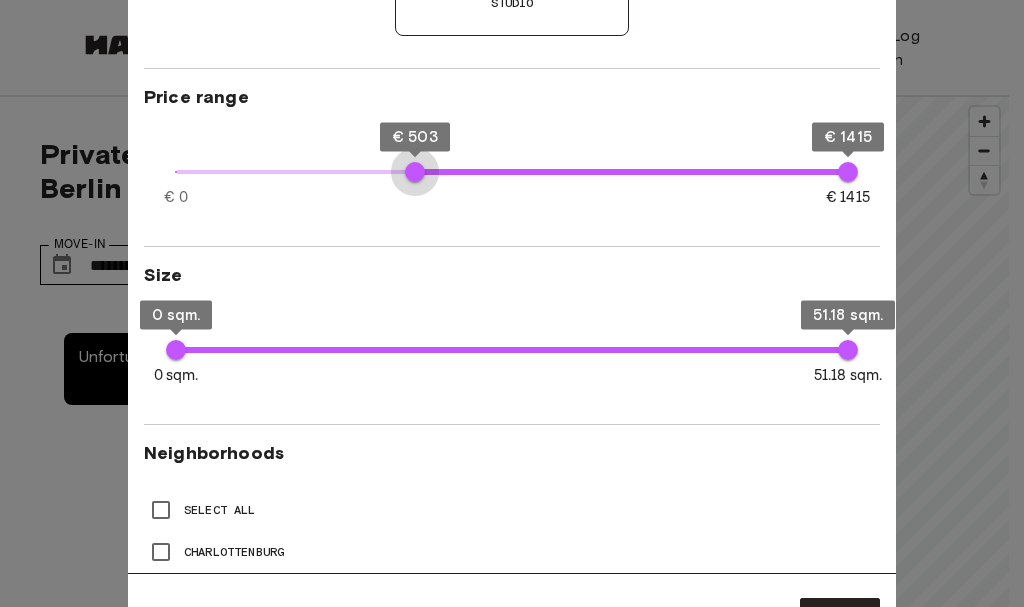 click on "€ 503" at bounding box center [415, 172] 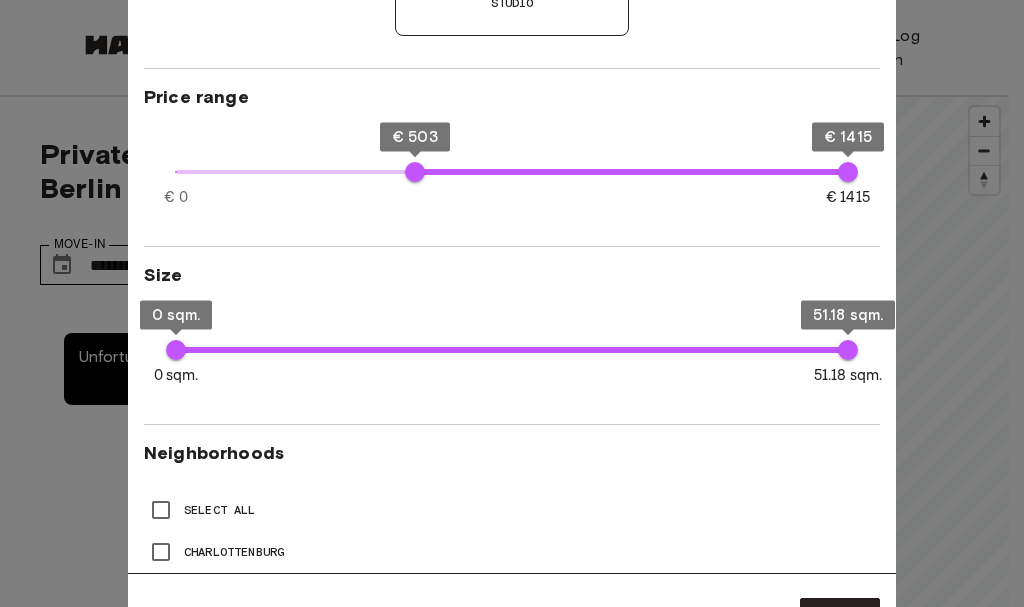 type on "***" 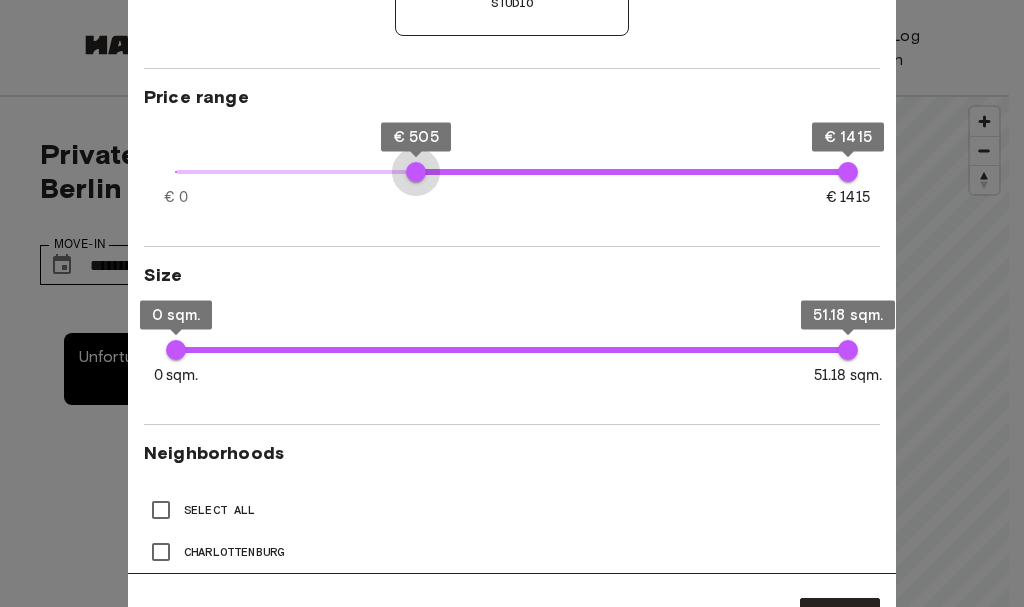 click on "€ 505" at bounding box center (416, 172) 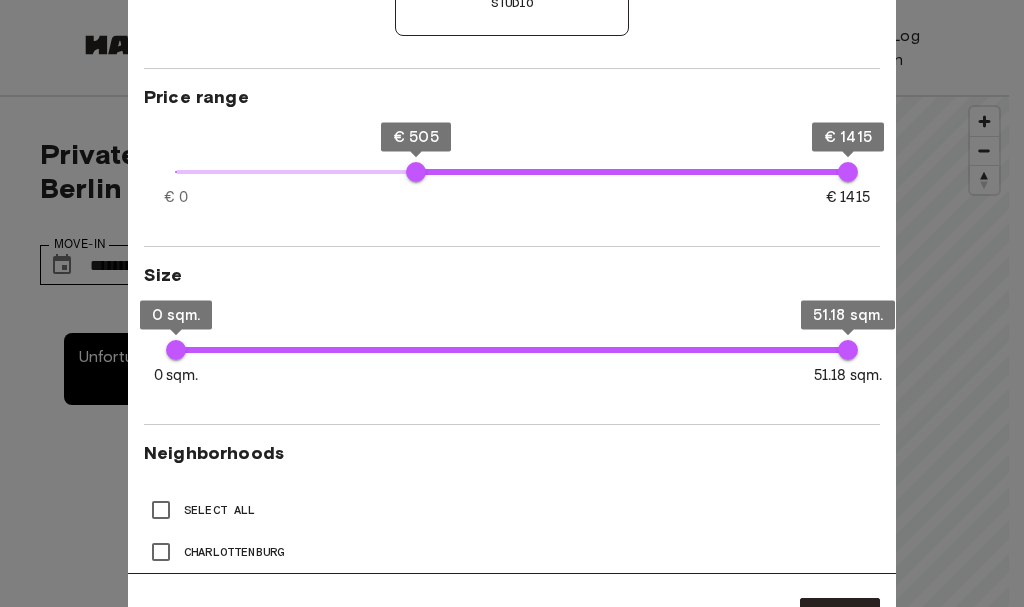 type on "**" 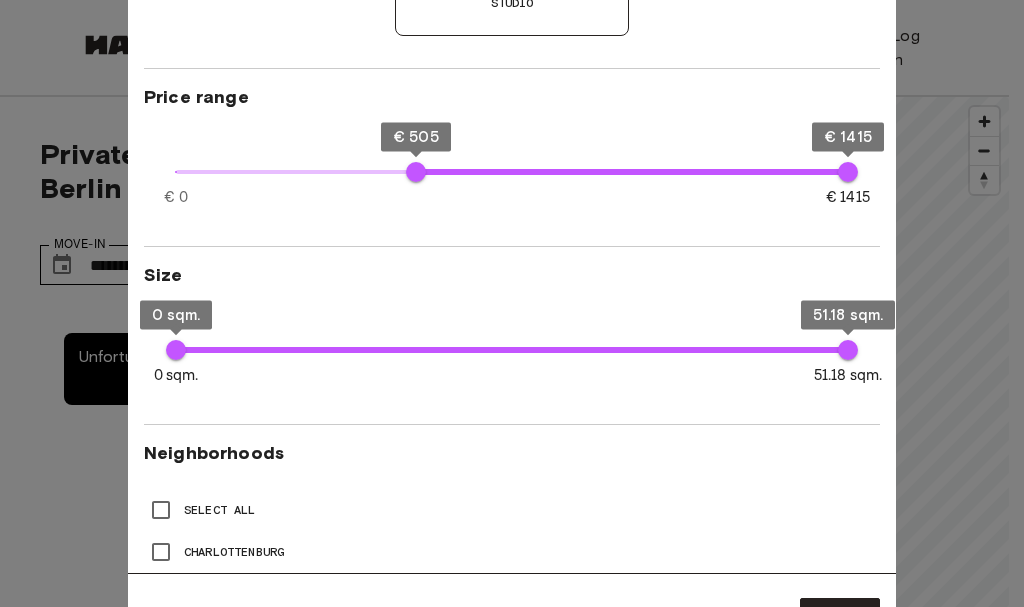 type on "***" 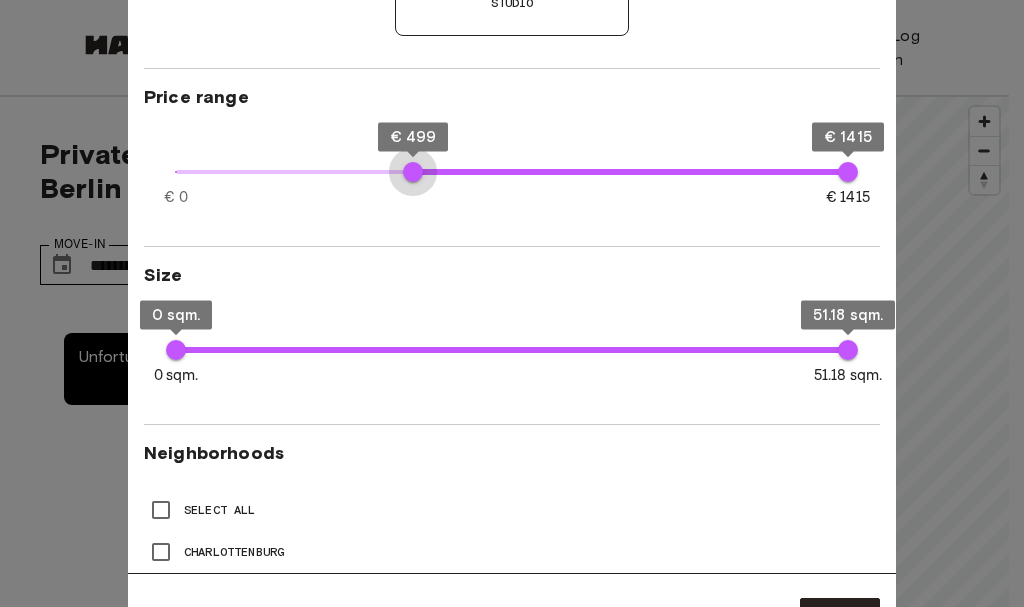 click on "€ 499" at bounding box center [413, 172] 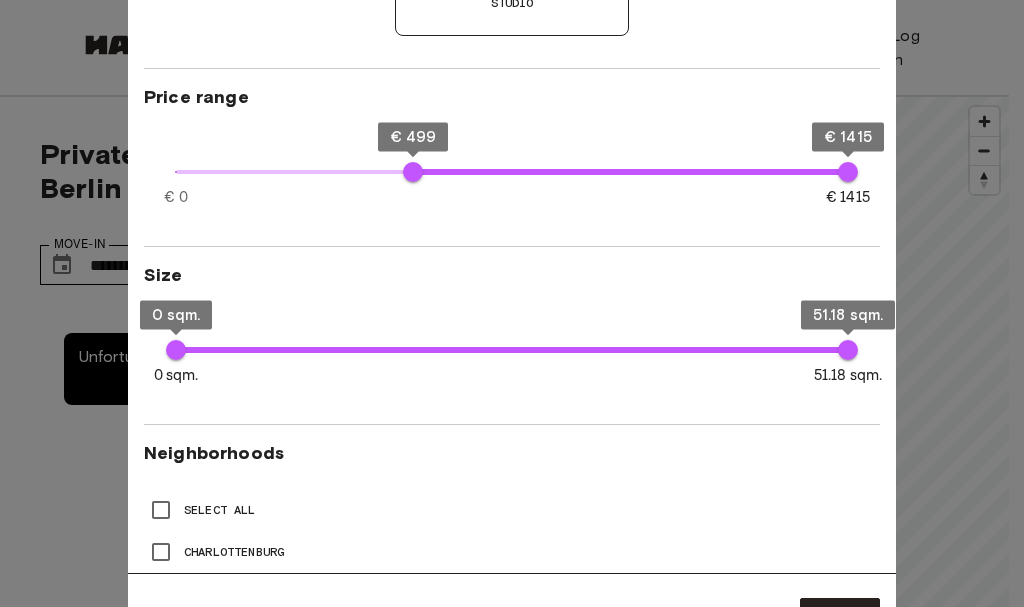 type on "***" 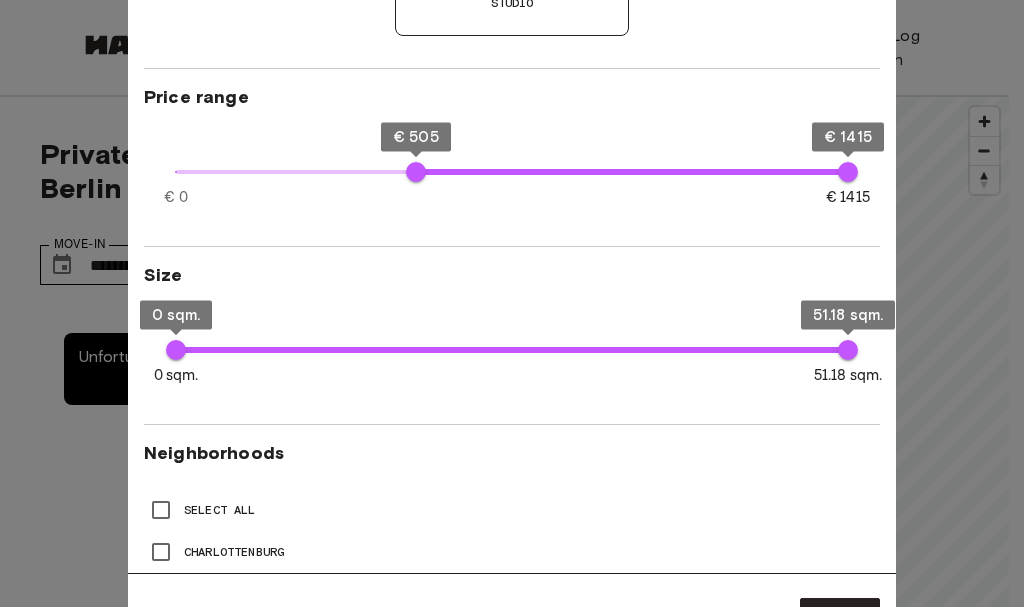 type on "**" 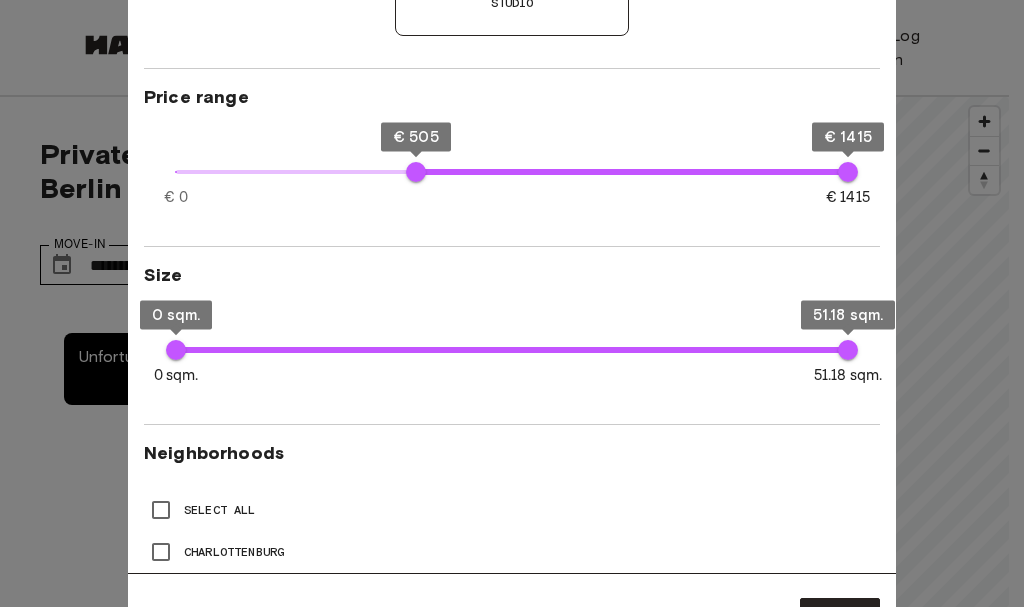 type on "***" 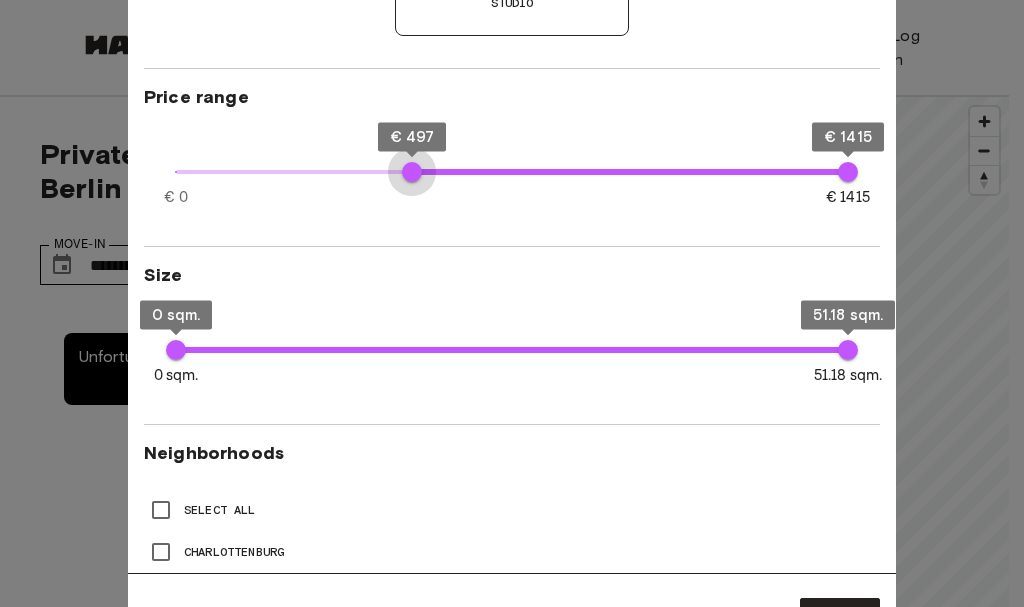 click on "€ 497" at bounding box center [412, 172] 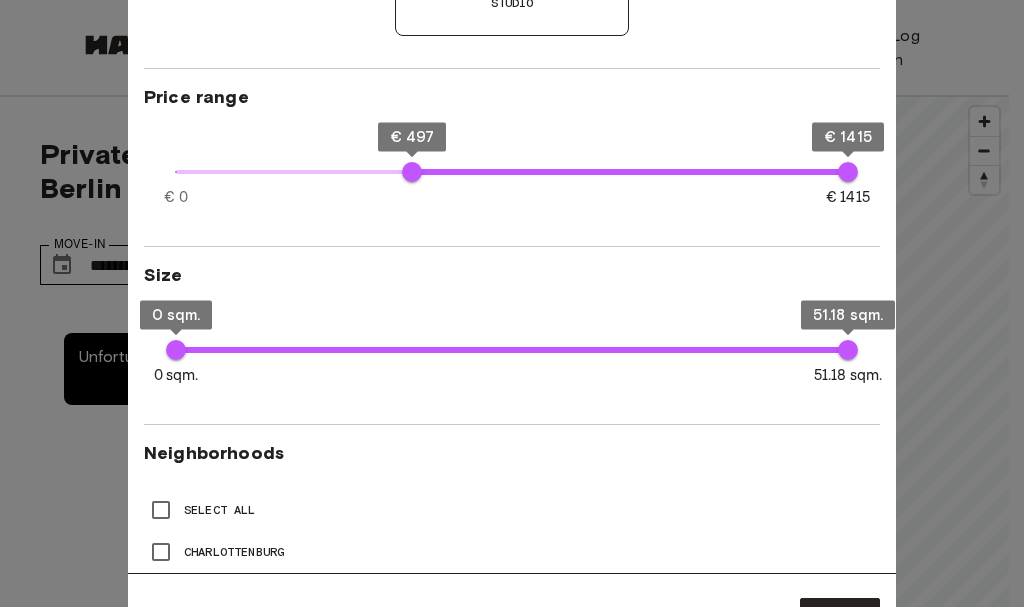 type on "***" 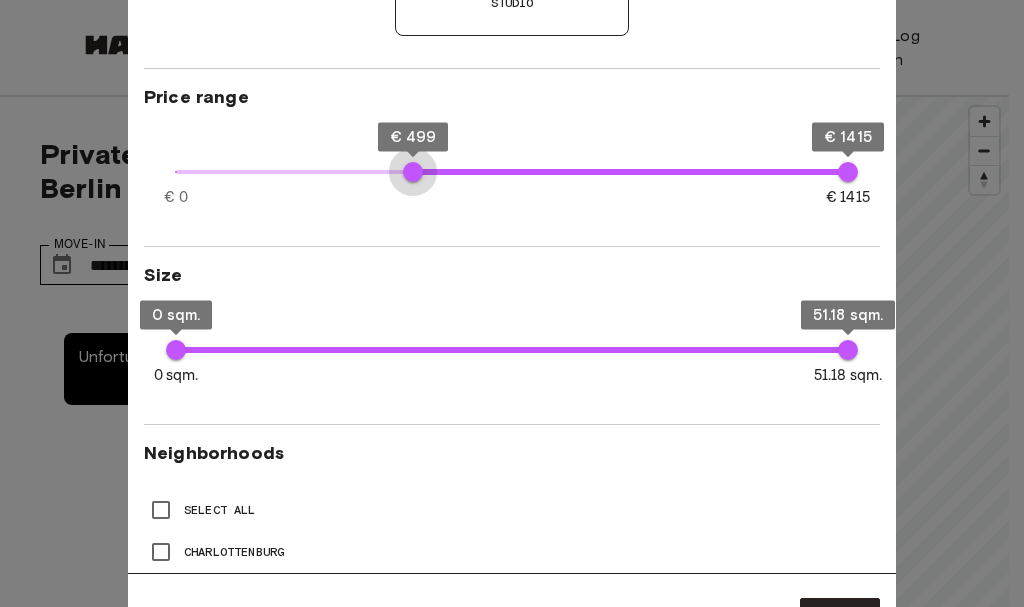 click on "€ 499" at bounding box center [413, 172] 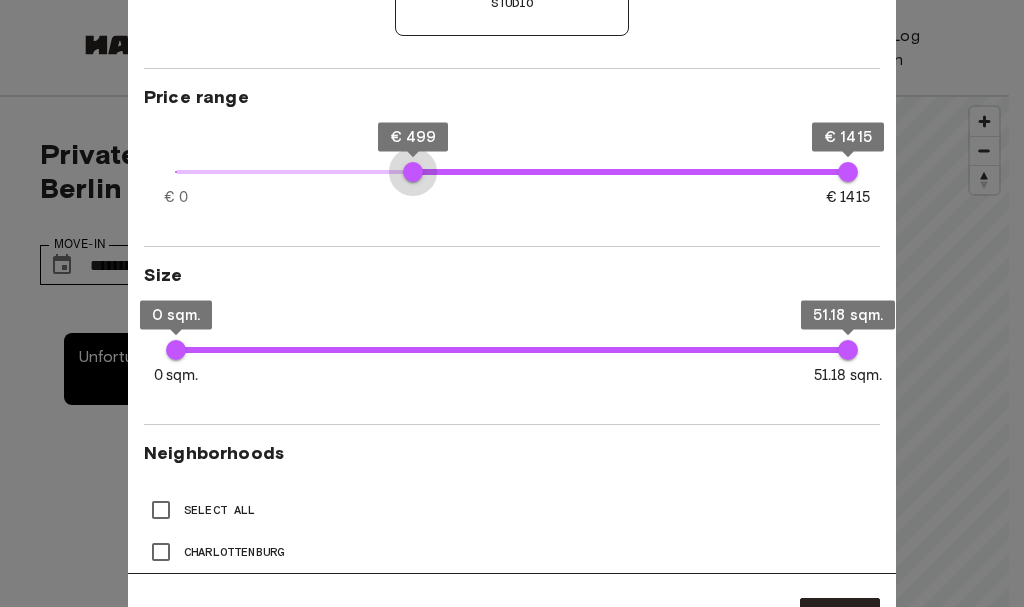 click on "€ 499" at bounding box center [413, 172] 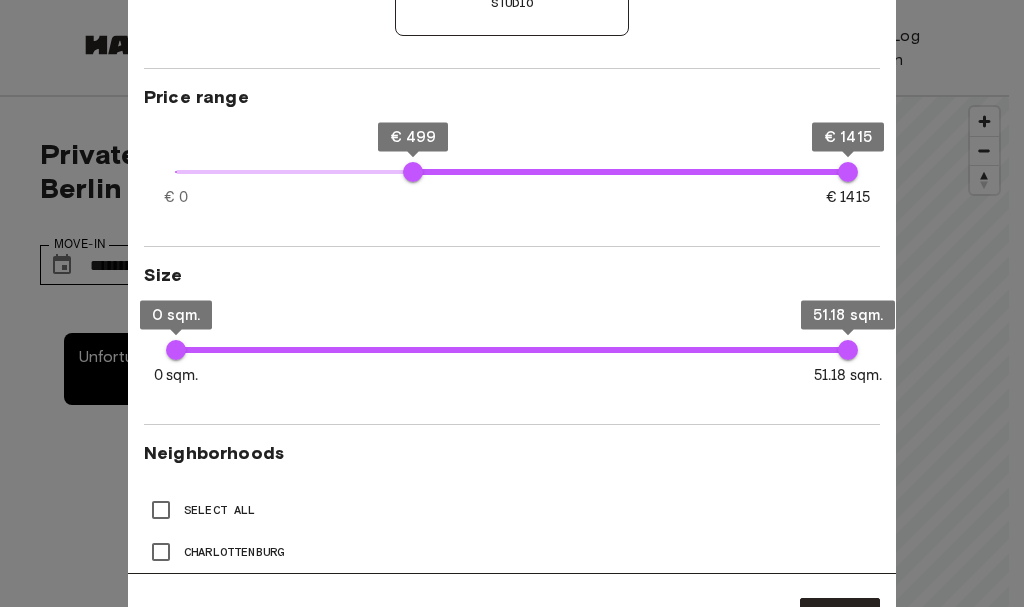 type on "***" 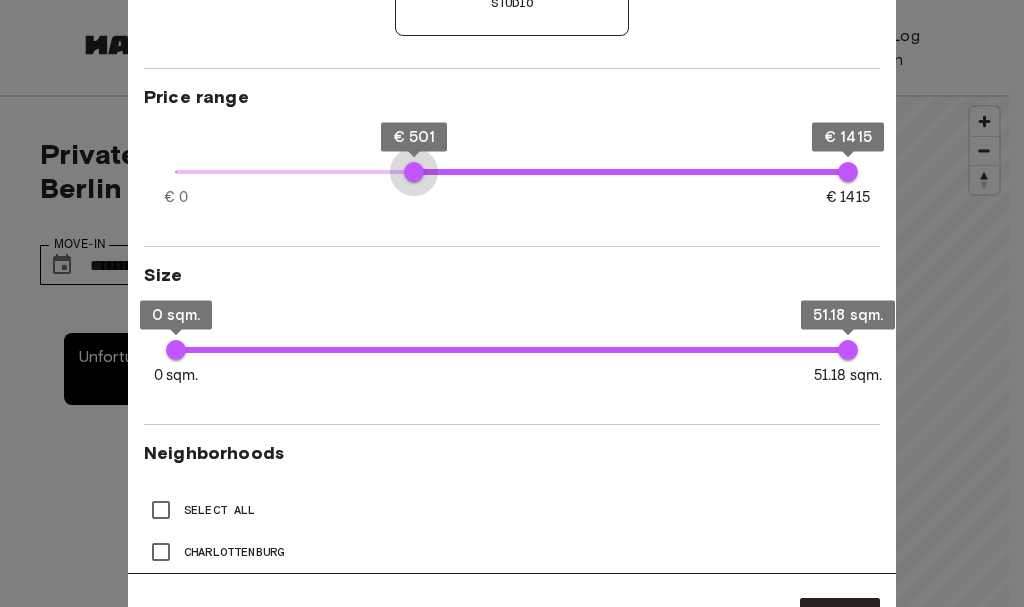 click on "€ 501" at bounding box center [414, 172] 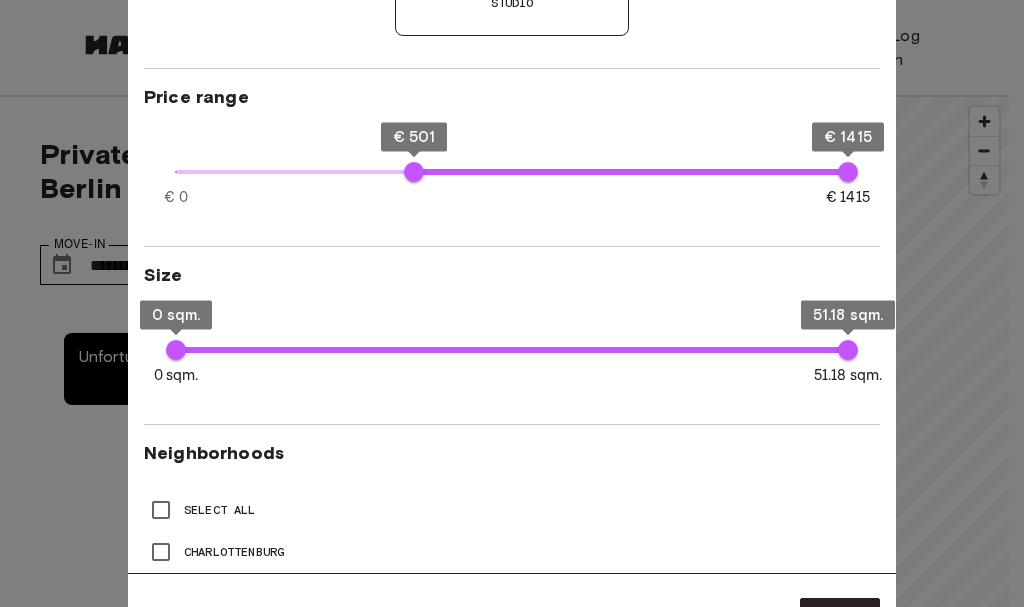 type on "**" 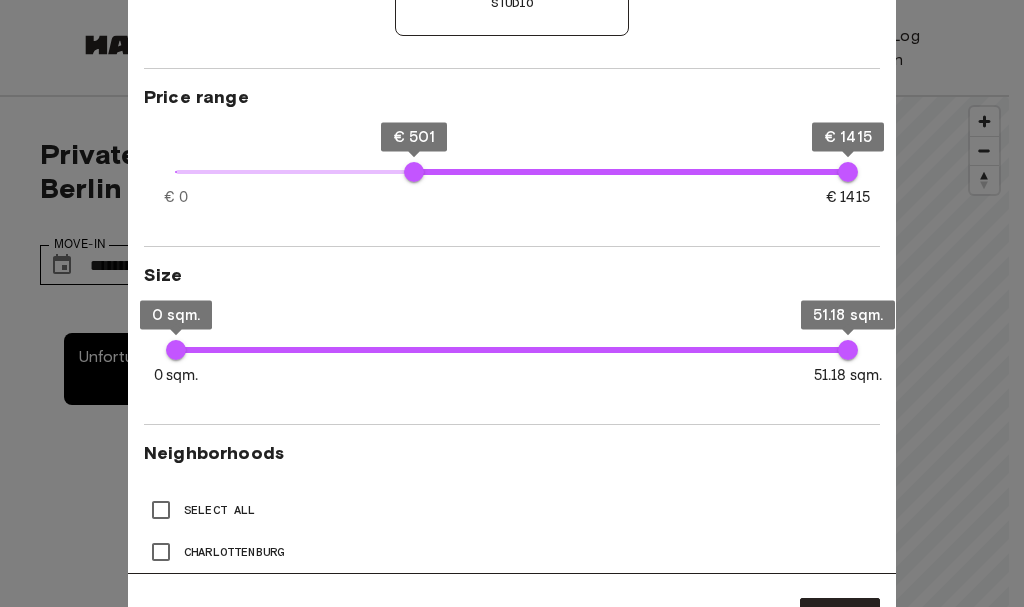 type on "***" 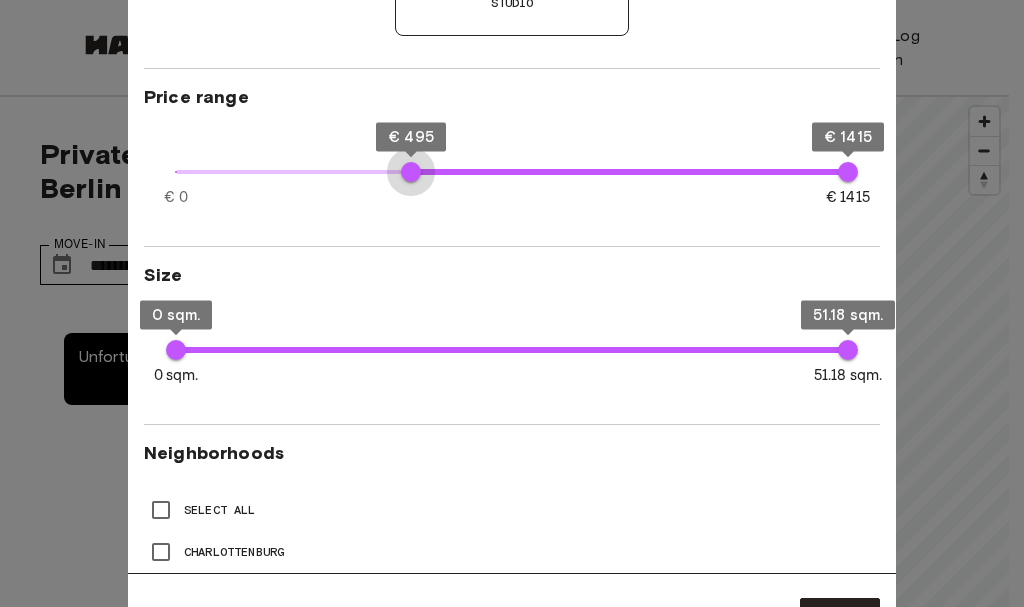 click on "€ 495" at bounding box center (411, 172) 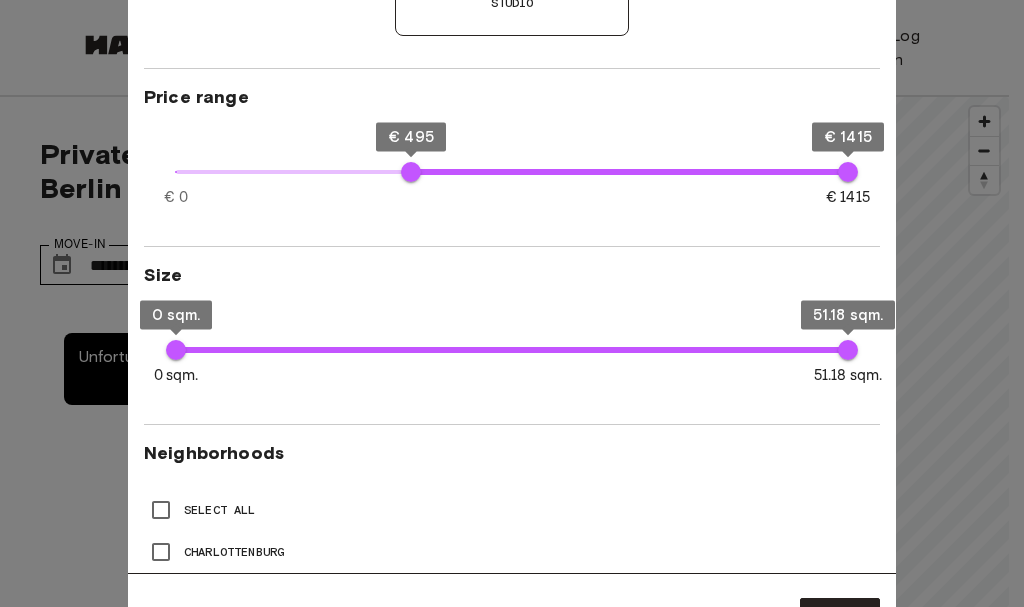 type on "***" 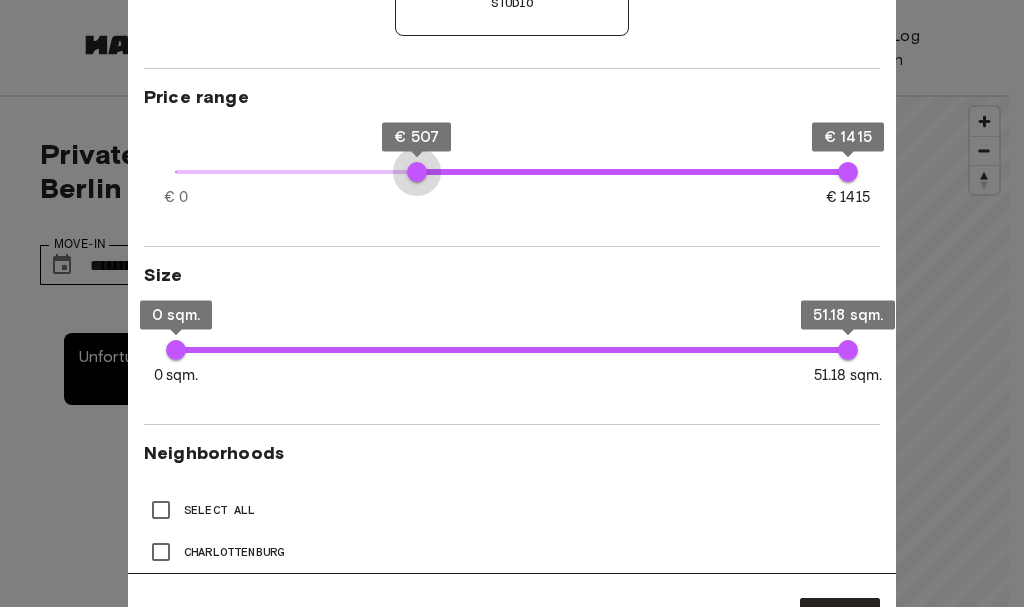 click on "€ 507" at bounding box center [417, 172] 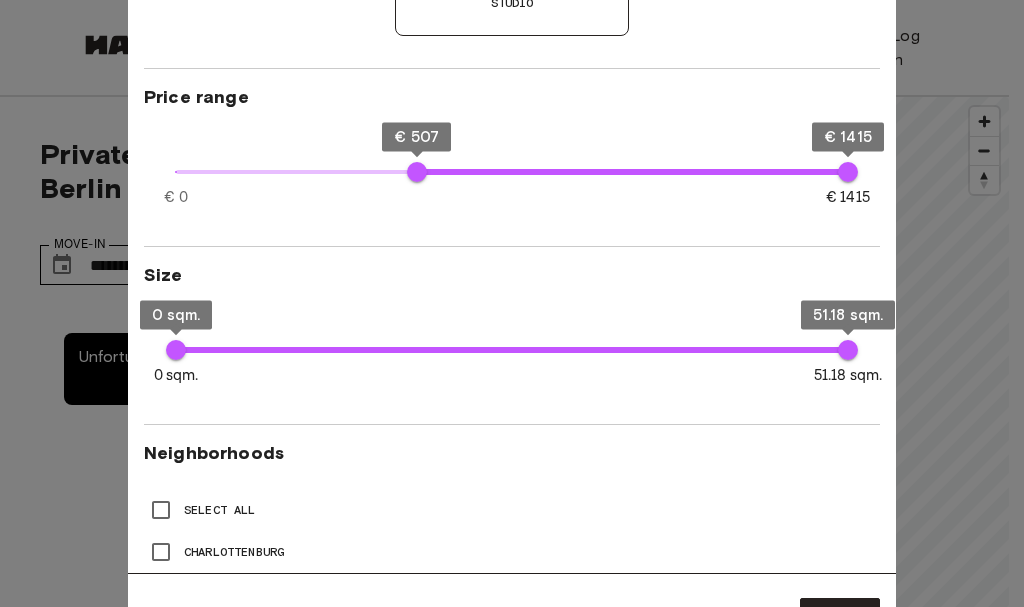 type on "**" 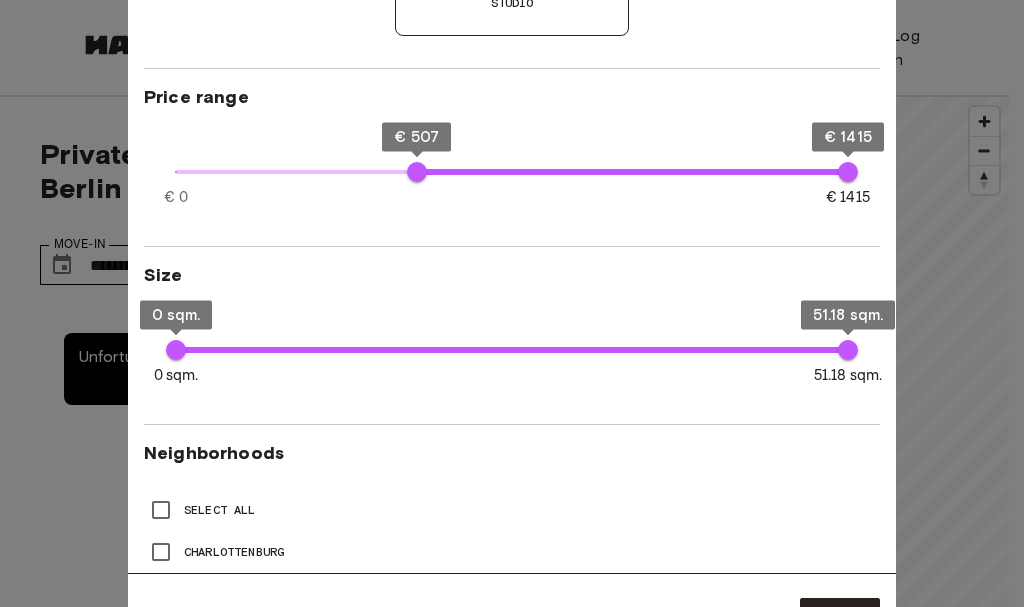 type on "***" 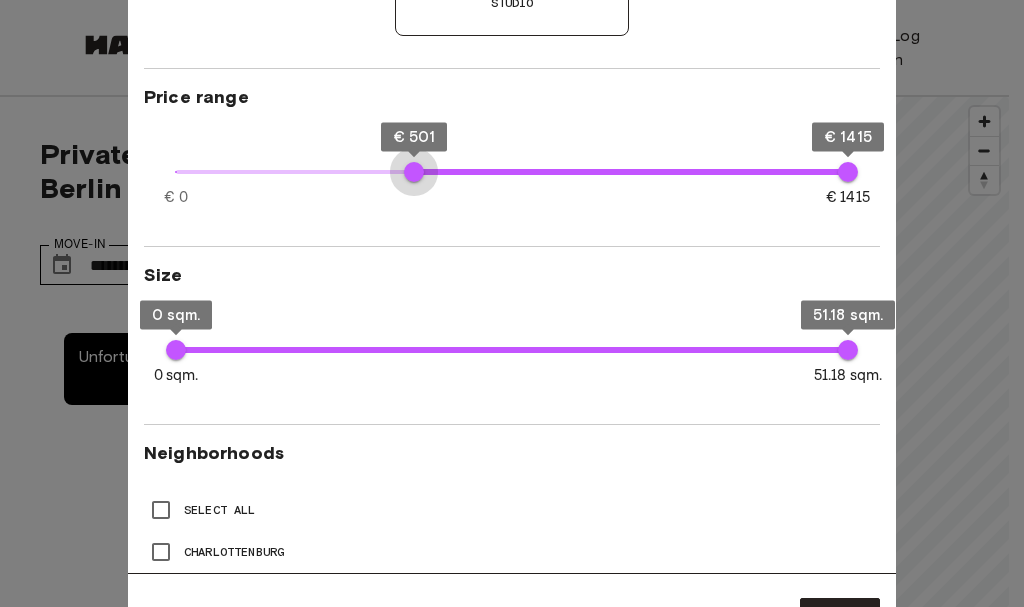 click on "€ 501" at bounding box center [414, 172] 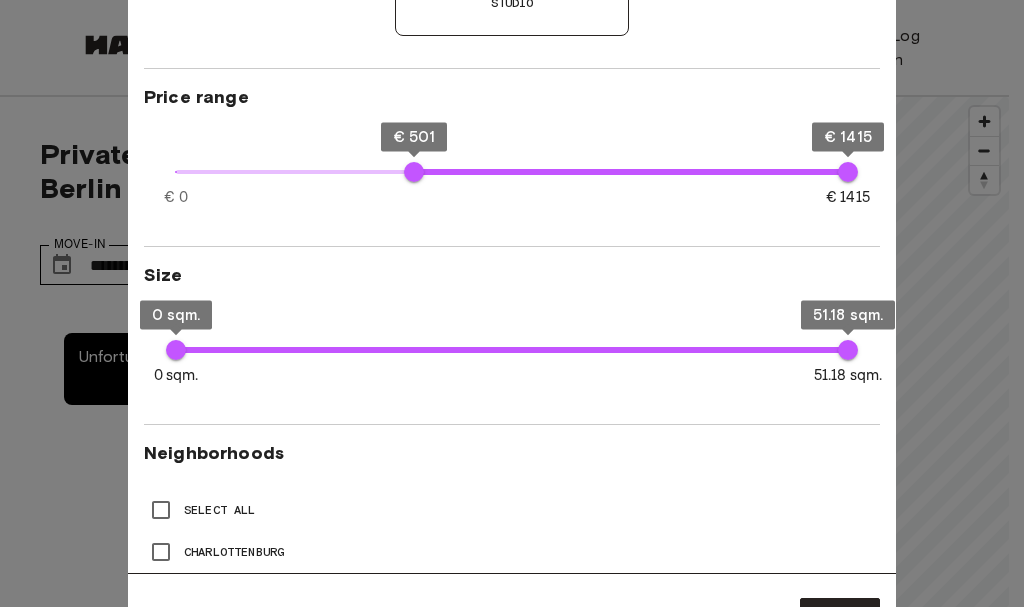 type on "***" 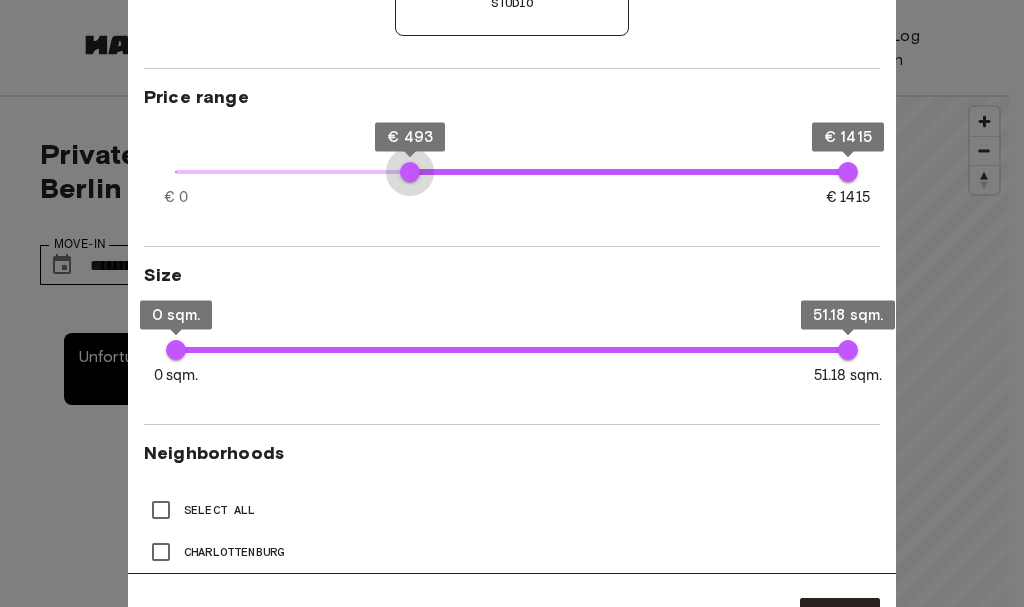 click on "€ 493" at bounding box center (410, 172) 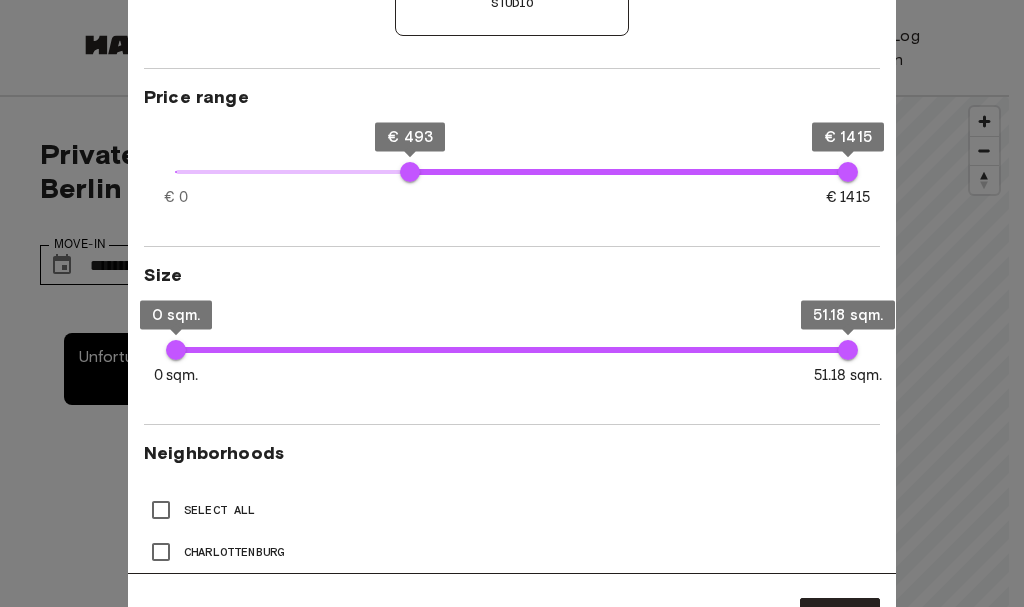 type on "**" 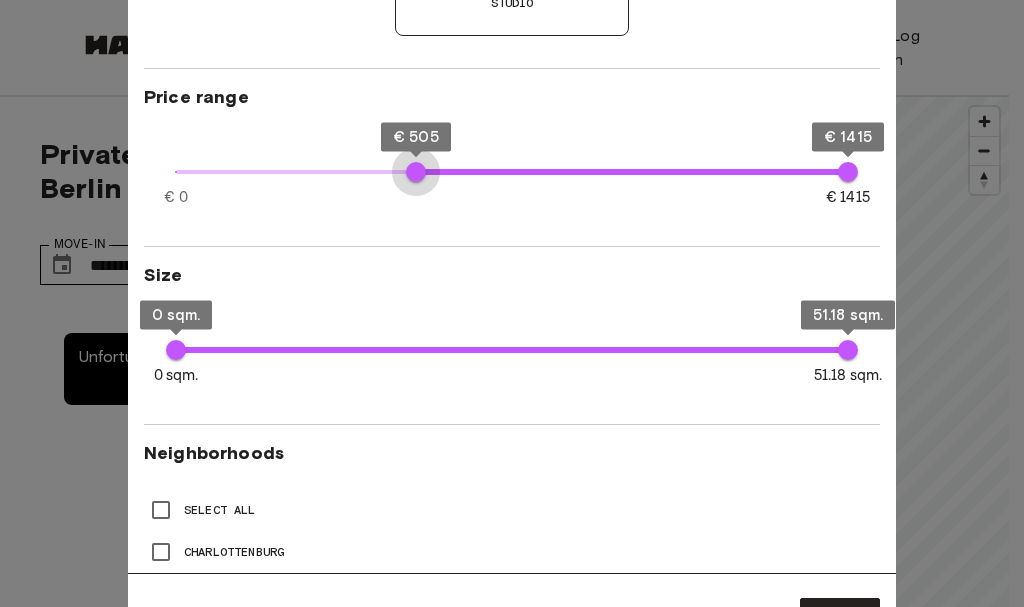 click on "€ 505" at bounding box center [416, 172] 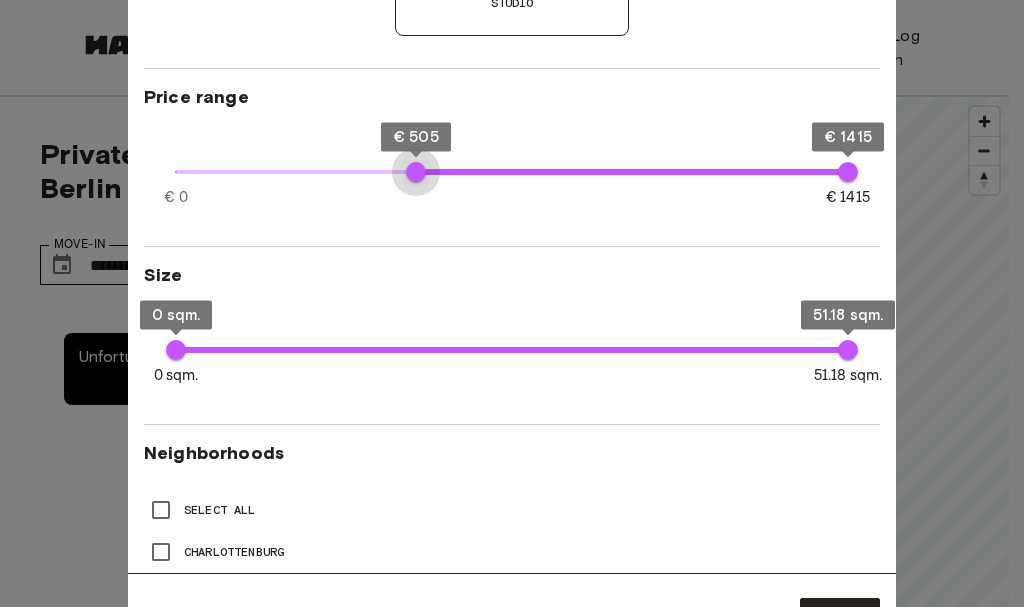 click on "€ 505" at bounding box center [416, 172] 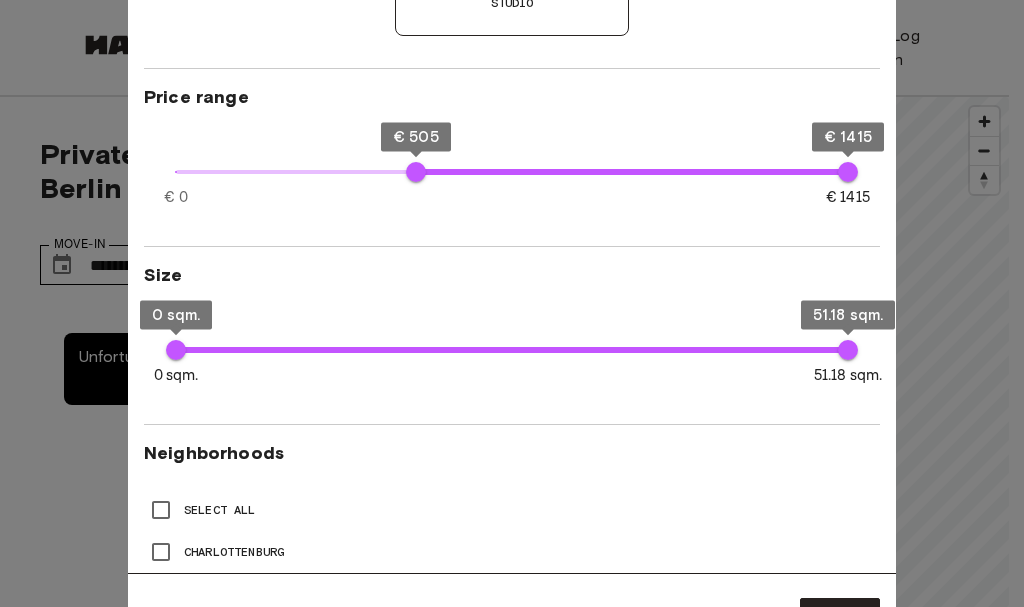 type on "***" 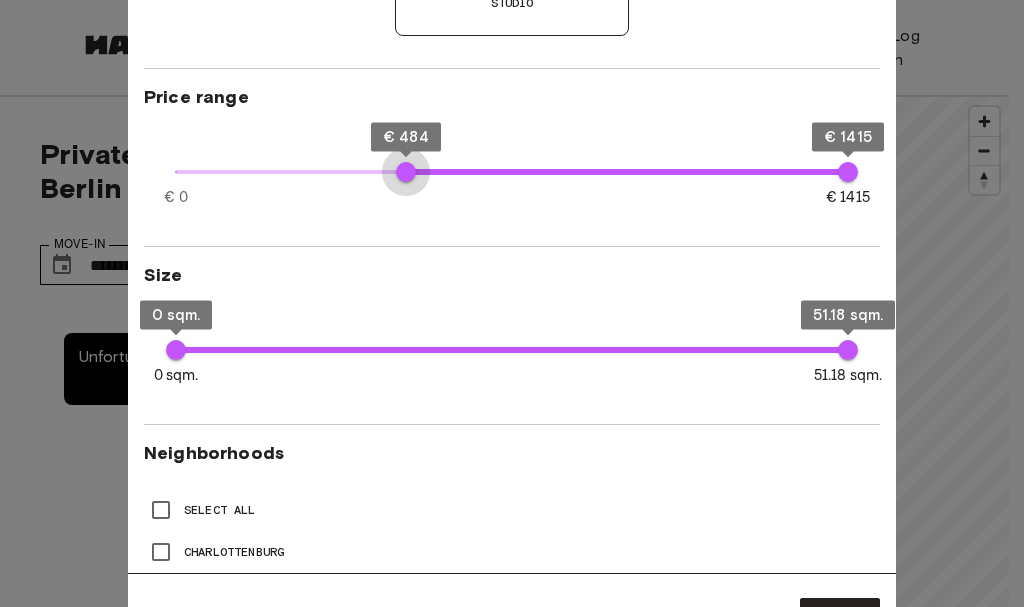 click on "€ 484" at bounding box center (406, 172) 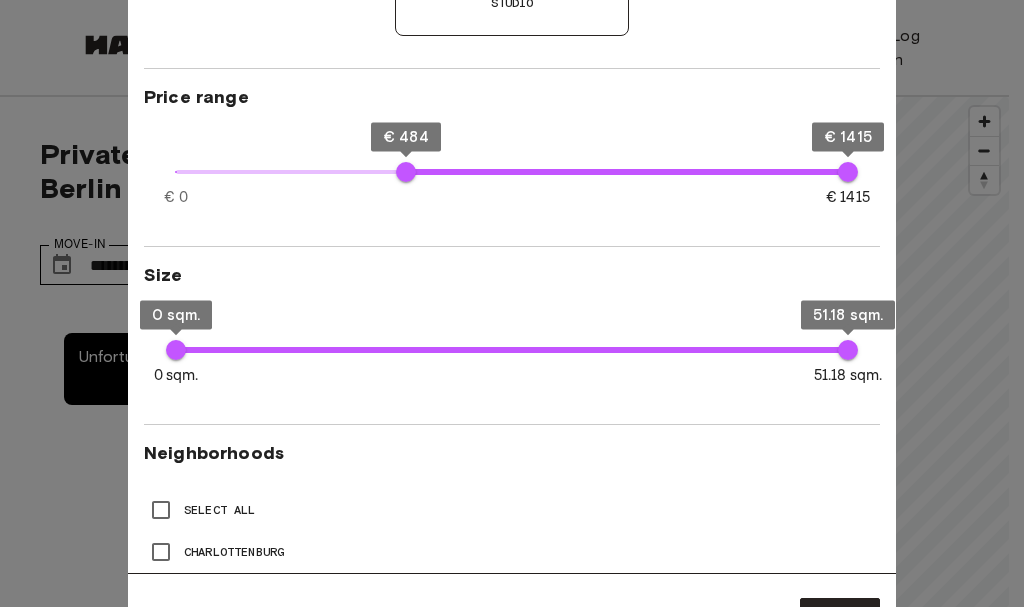 type on "**" 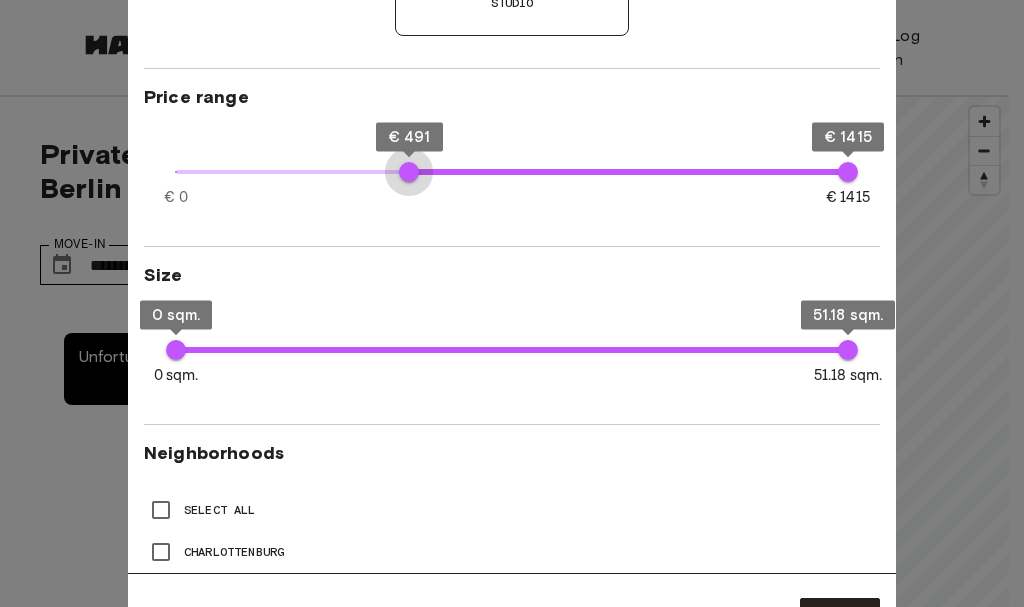click on "€ 491" at bounding box center [409, 172] 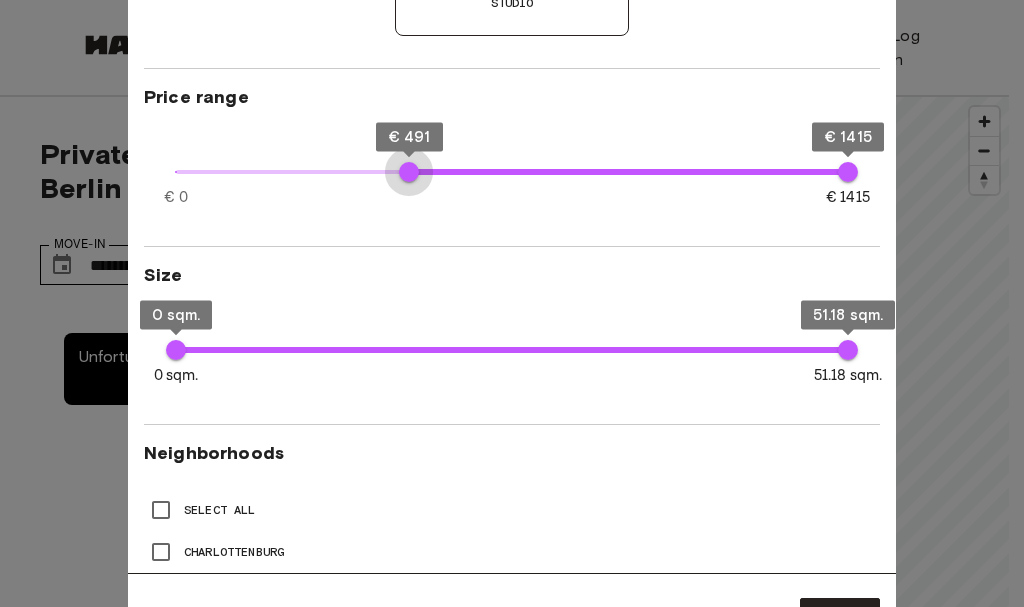 click on "€ 491" at bounding box center (409, 172) 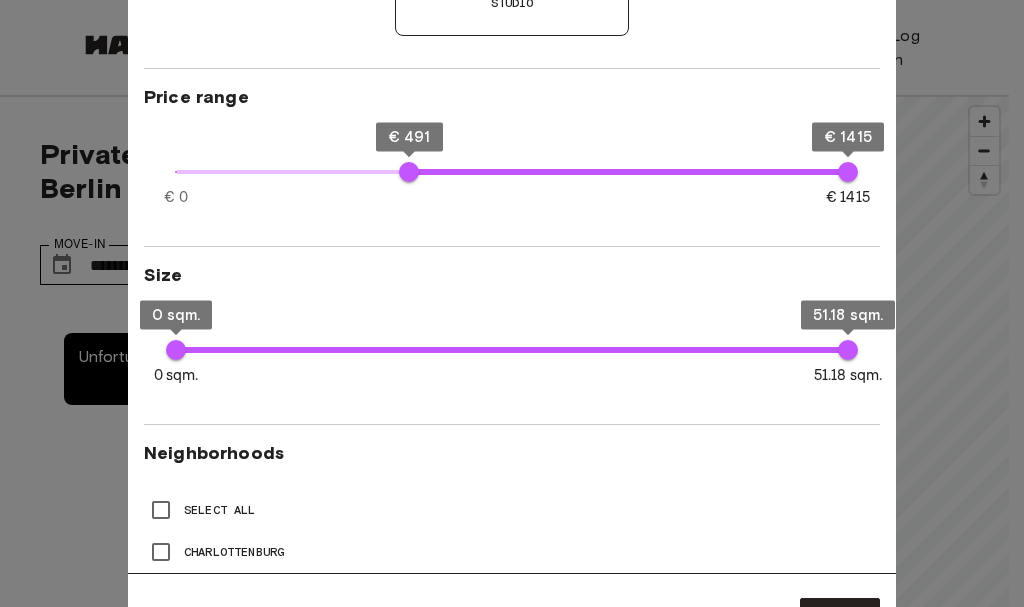 type on "***" 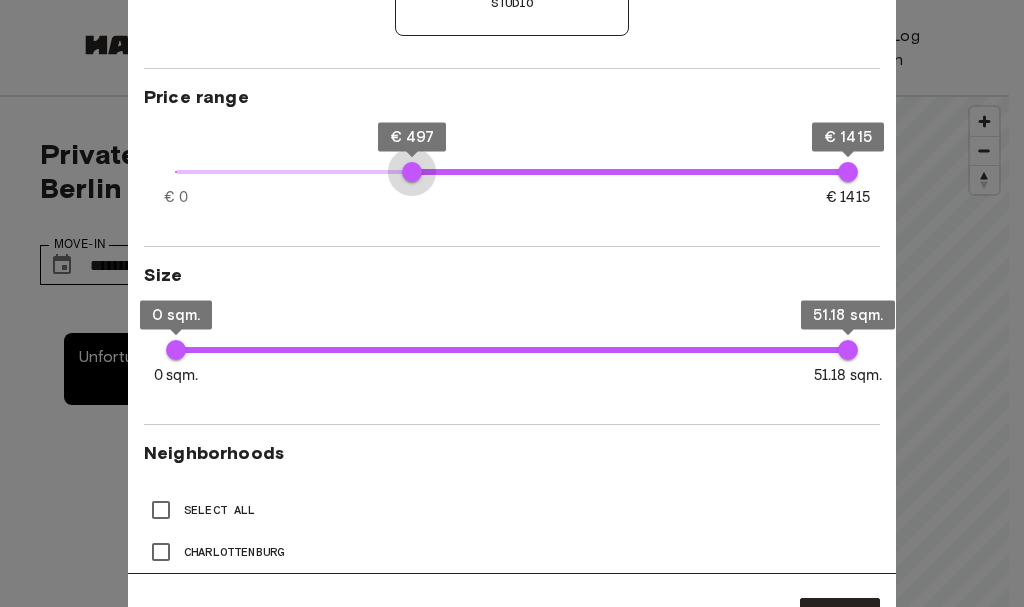 click on "€ 497" at bounding box center (412, 172) 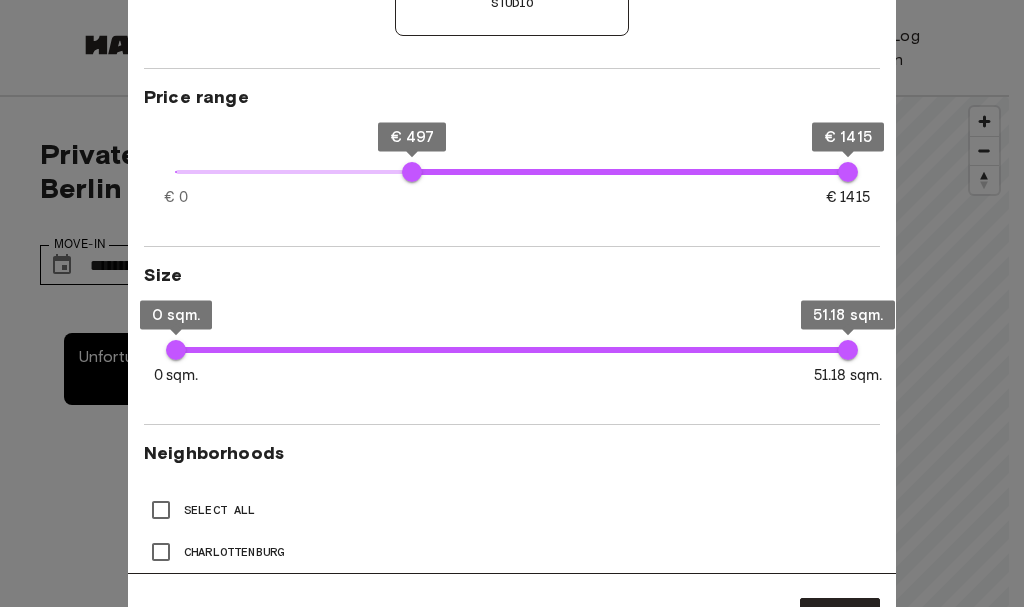 type on "***" 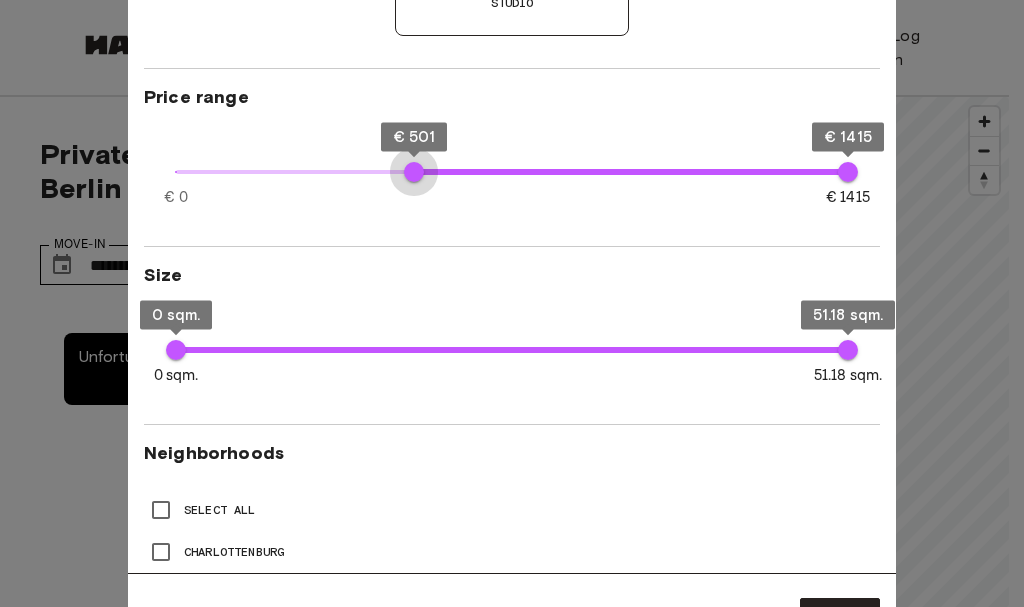 click on "€ 501" at bounding box center (414, 172) 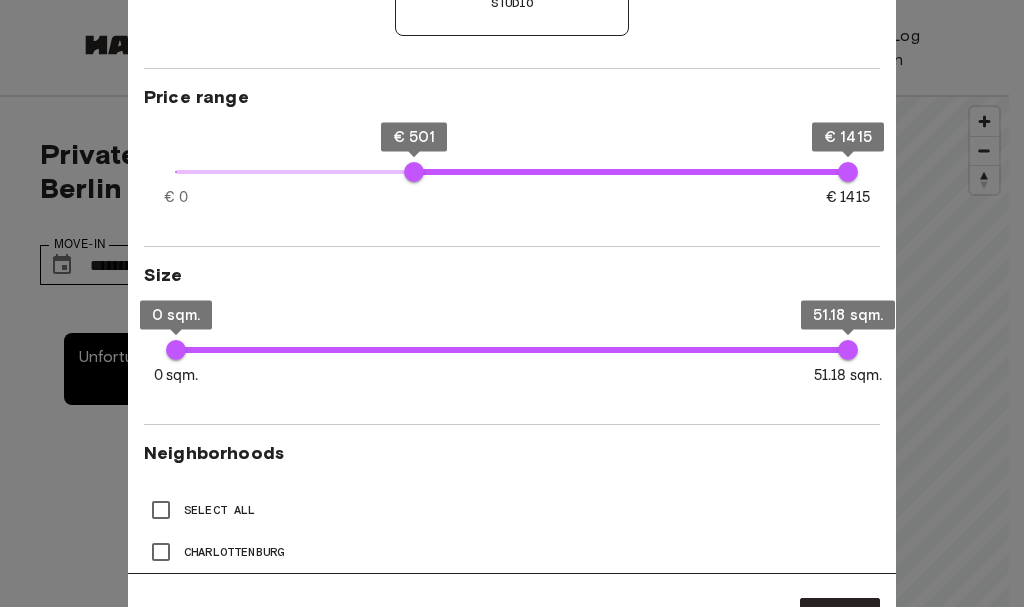 click on "€ [NUMBER] € [NUMBER] € [NUMBER] € [NUMBER]" at bounding box center [512, 169] 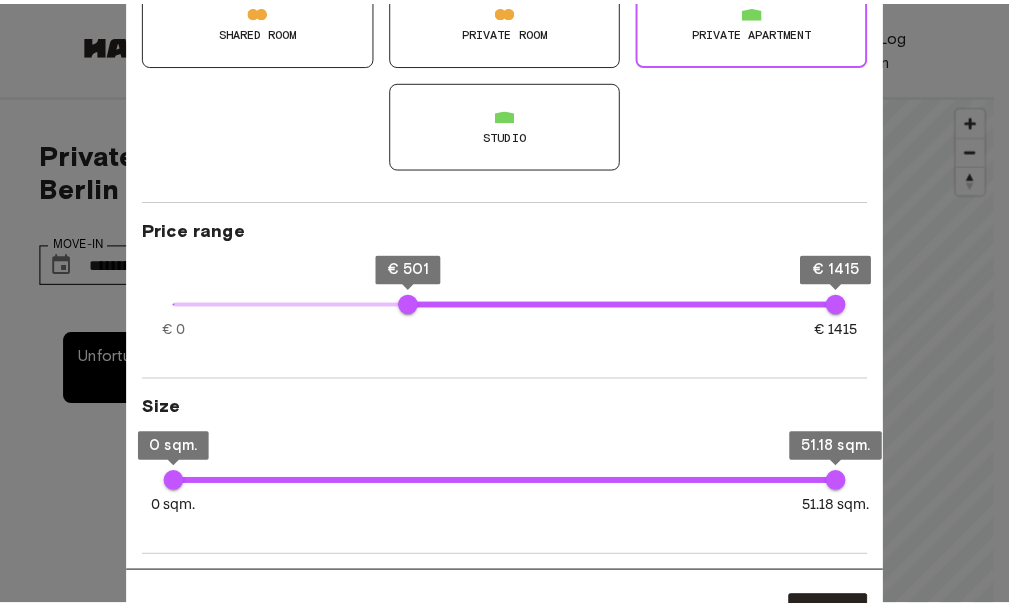 scroll, scrollTop: 0, scrollLeft: 0, axis: both 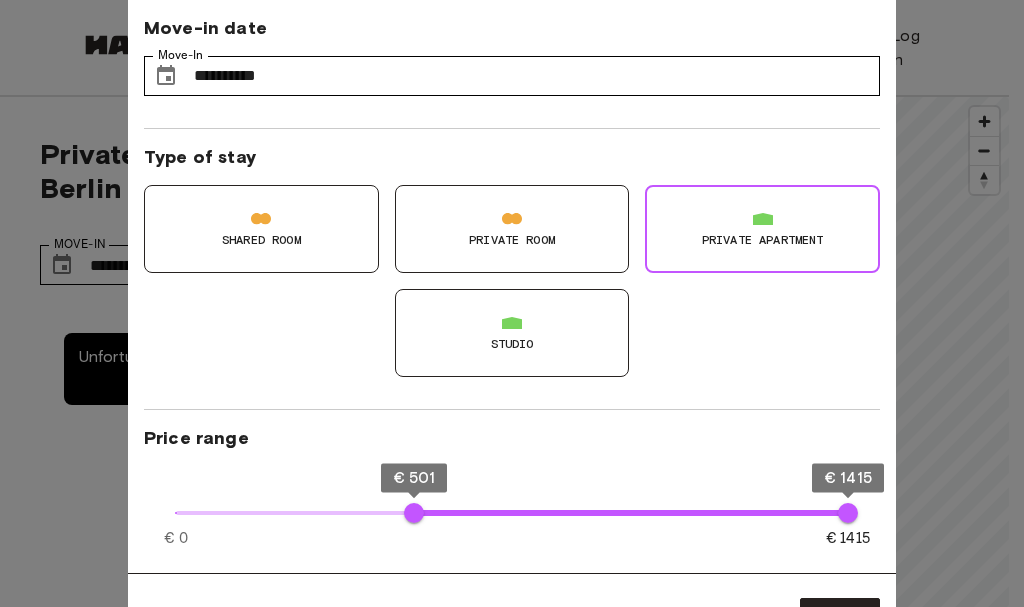 click at bounding box center [512, 303] 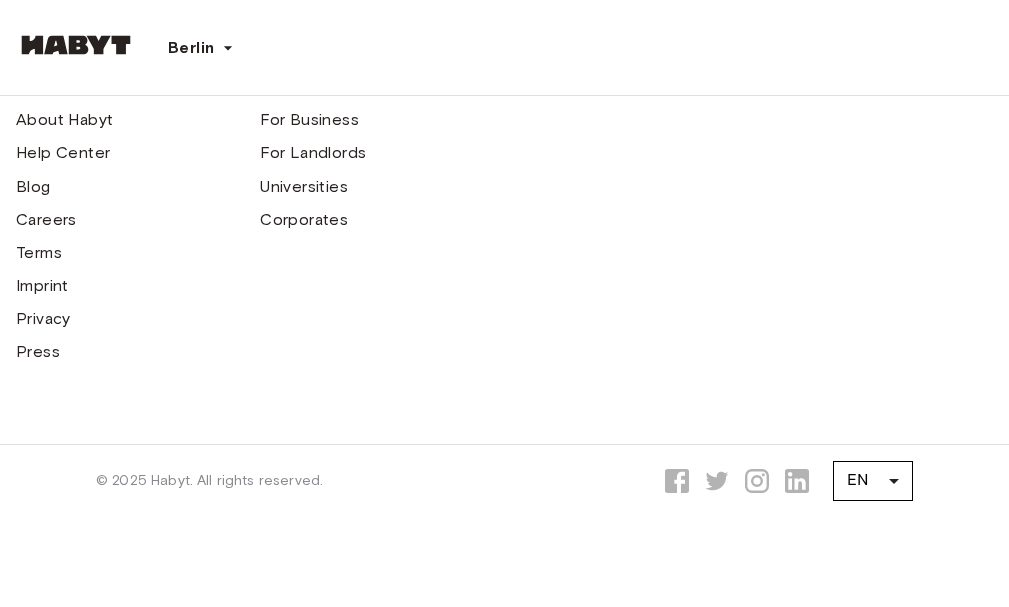 scroll, scrollTop: 4455, scrollLeft: 0, axis: vertical 